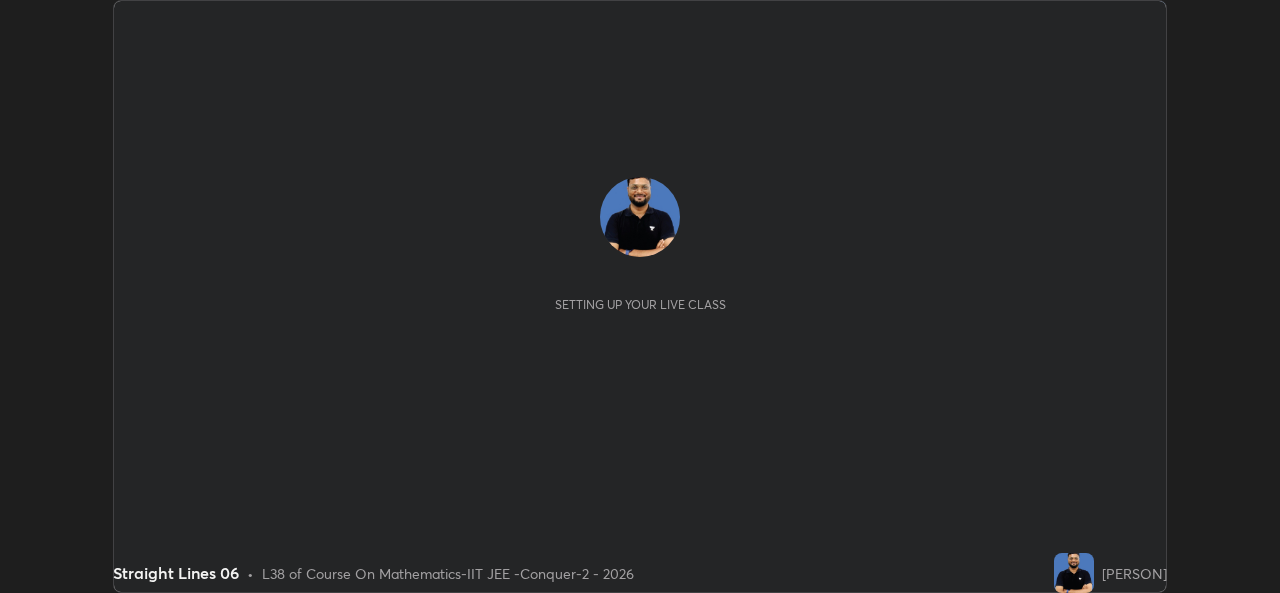 scroll, scrollTop: 0, scrollLeft: 0, axis: both 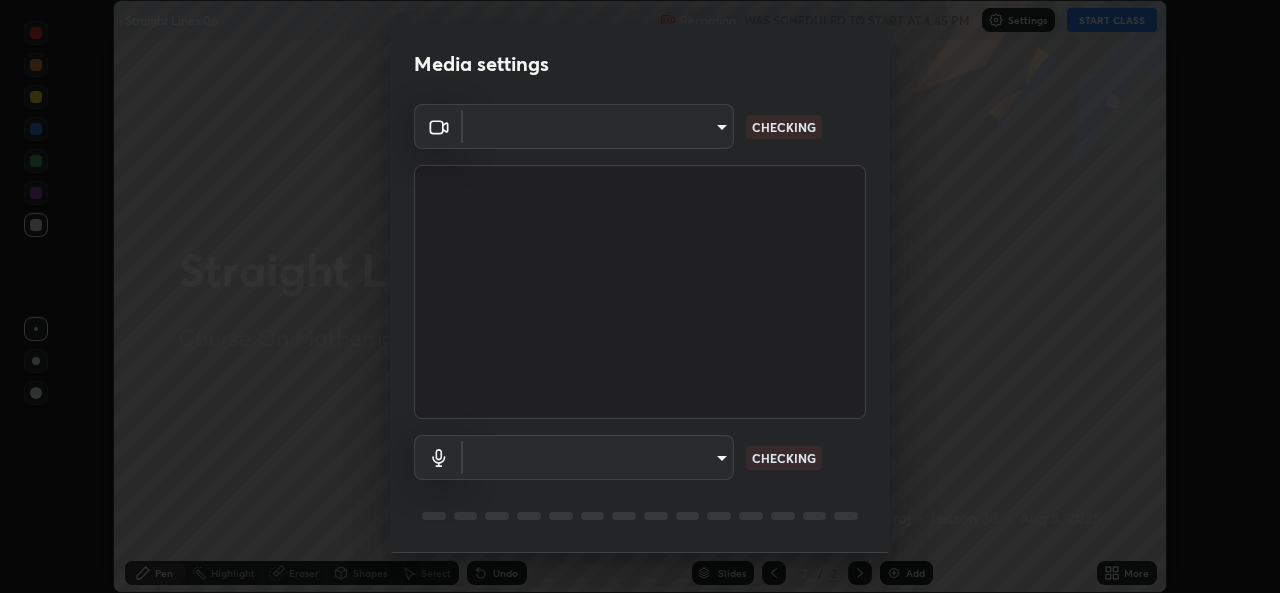 type on "05e0618f62b054dcc40553c7fbd7031c96524e68235480b96fb1515208e4dd7f" 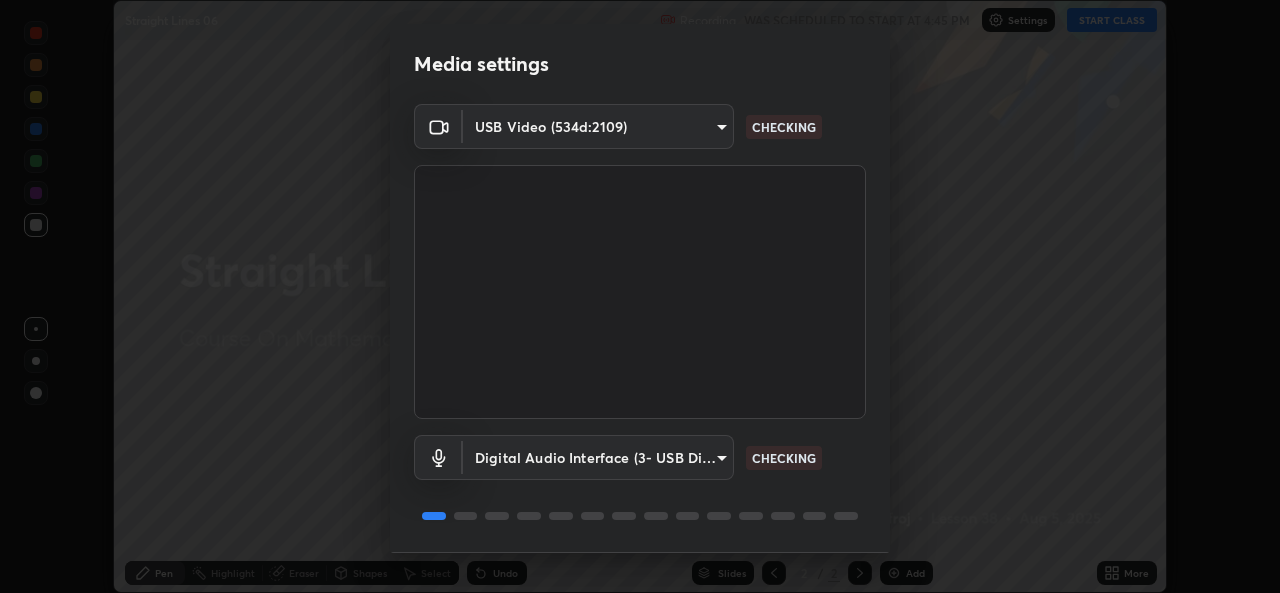 scroll, scrollTop: 63, scrollLeft: 0, axis: vertical 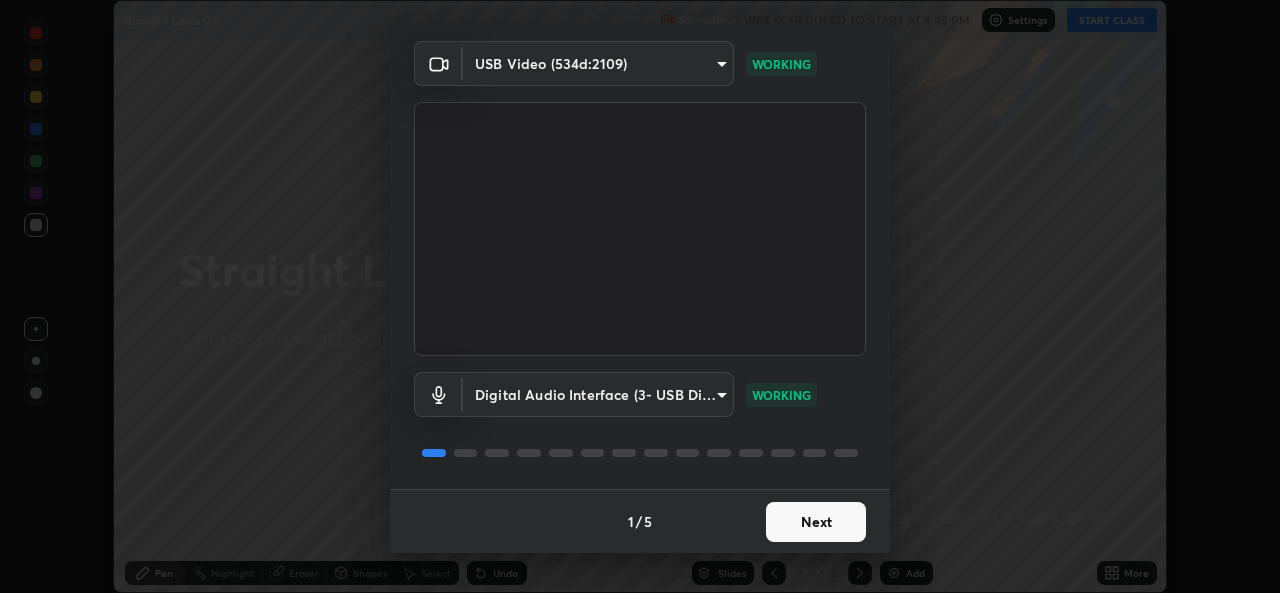 click on "Next" at bounding box center (816, 522) 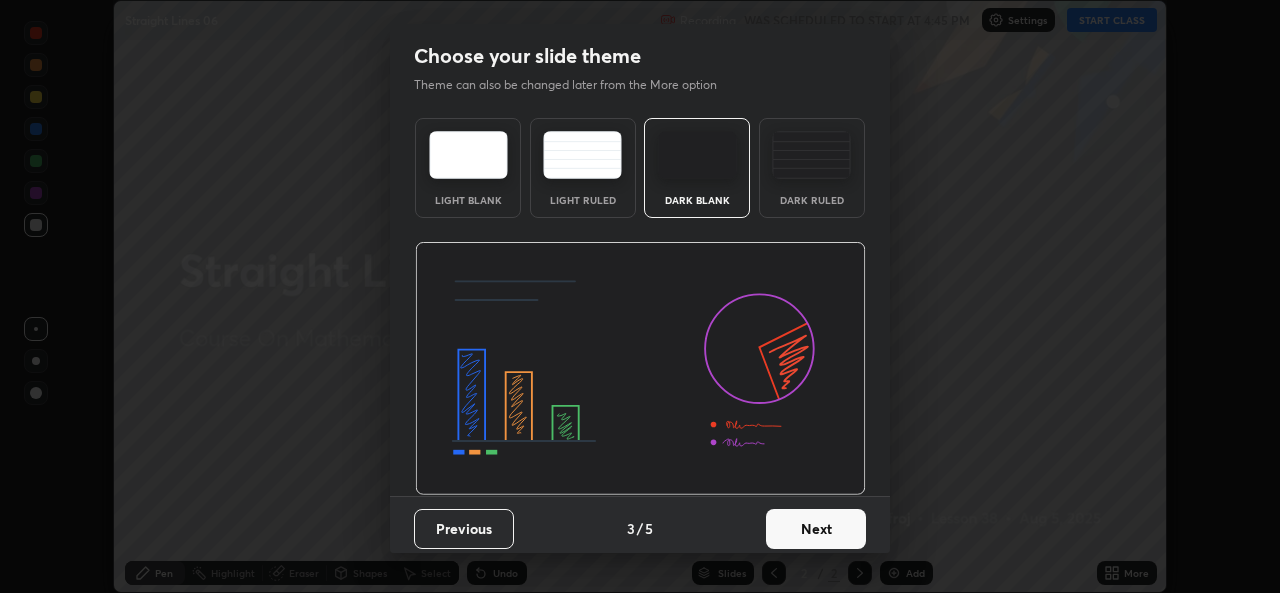 click on "Next" at bounding box center (816, 529) 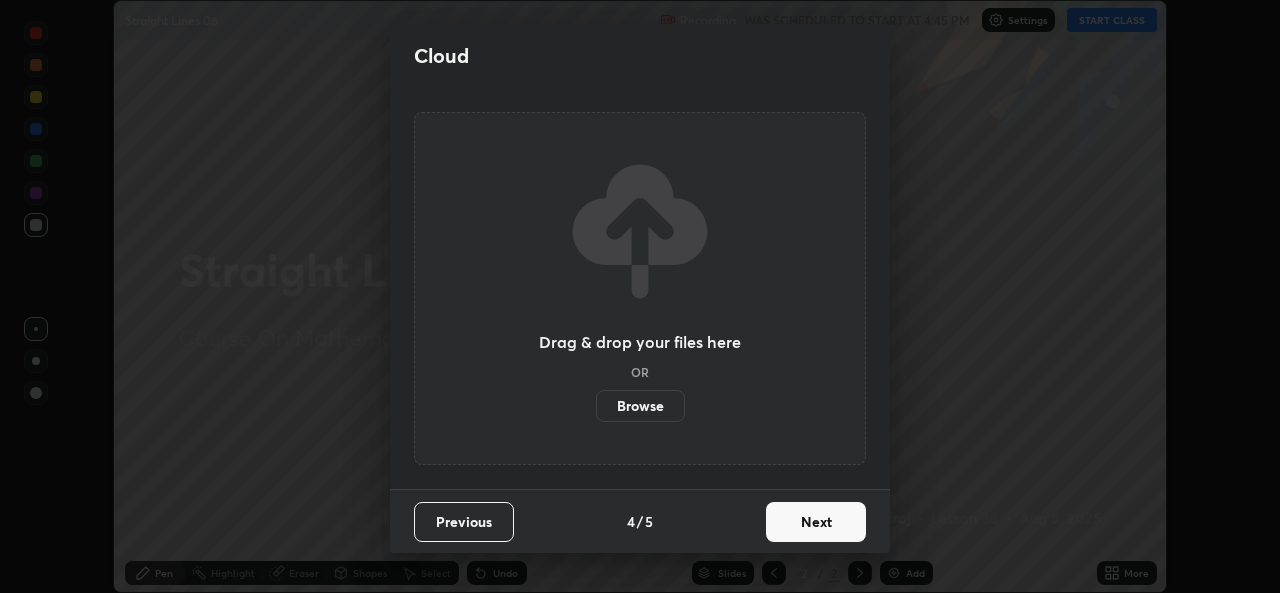 click on "Next" at bounding box center [816, 522] 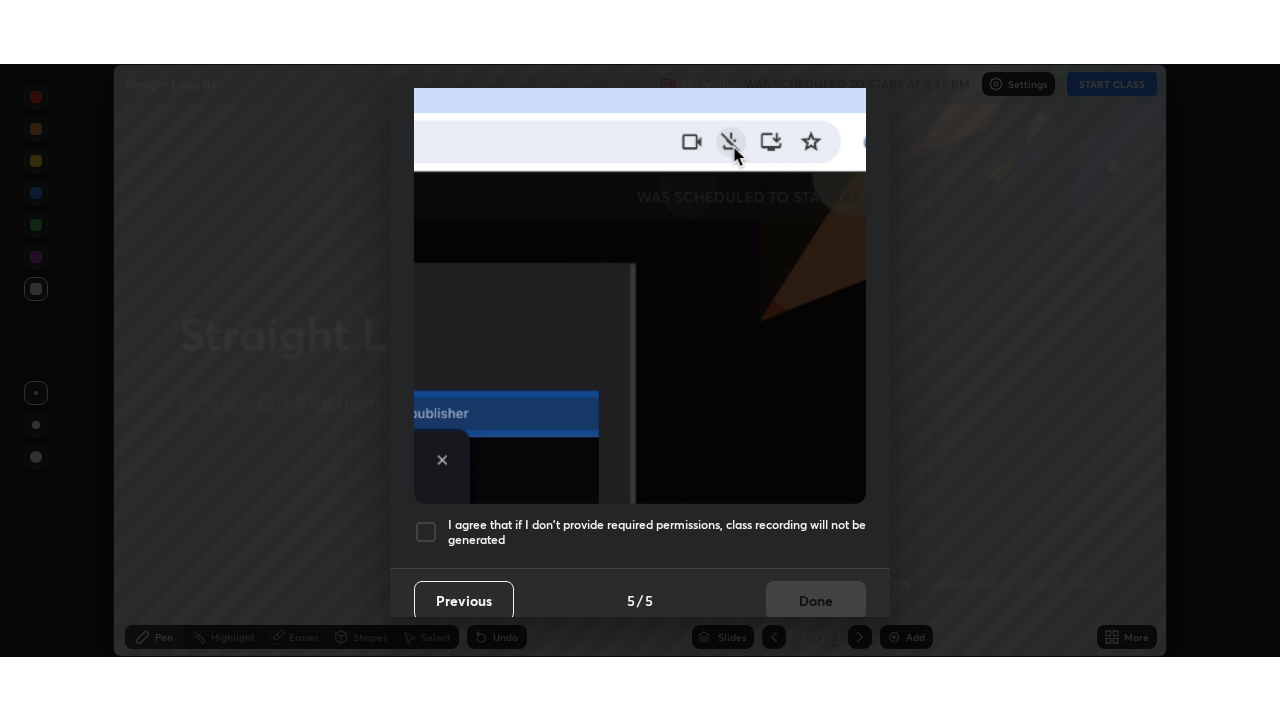 scroll, scrollTop: 471, scrollLeft: 0, axis: vertical 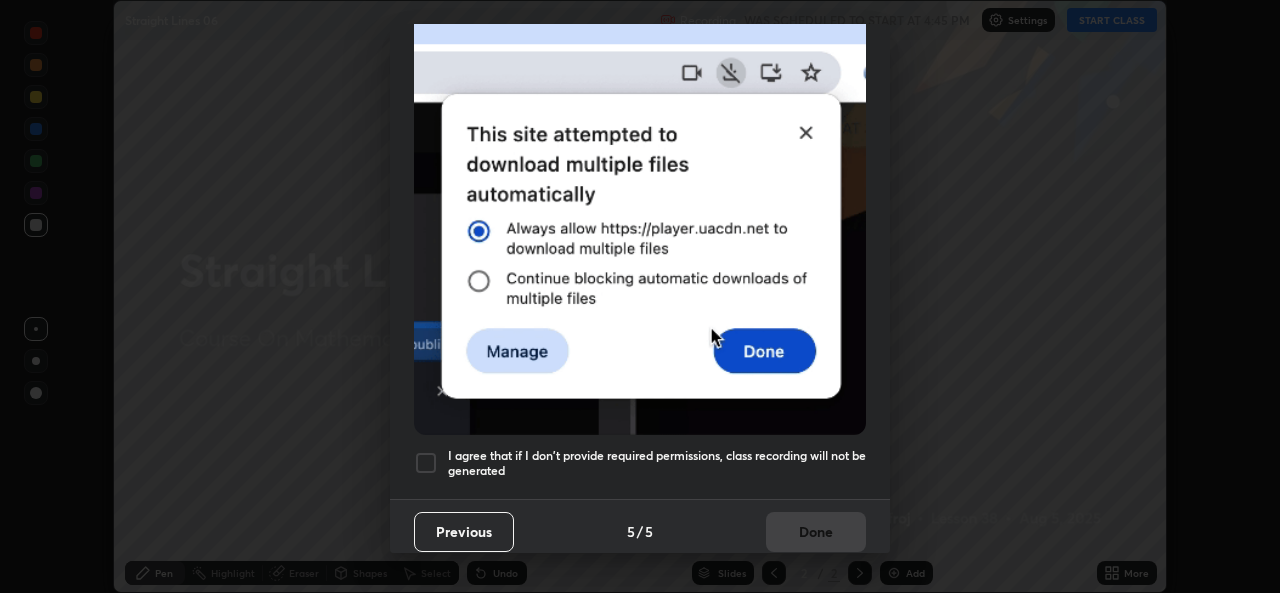 click at bounding box center [426, 463] 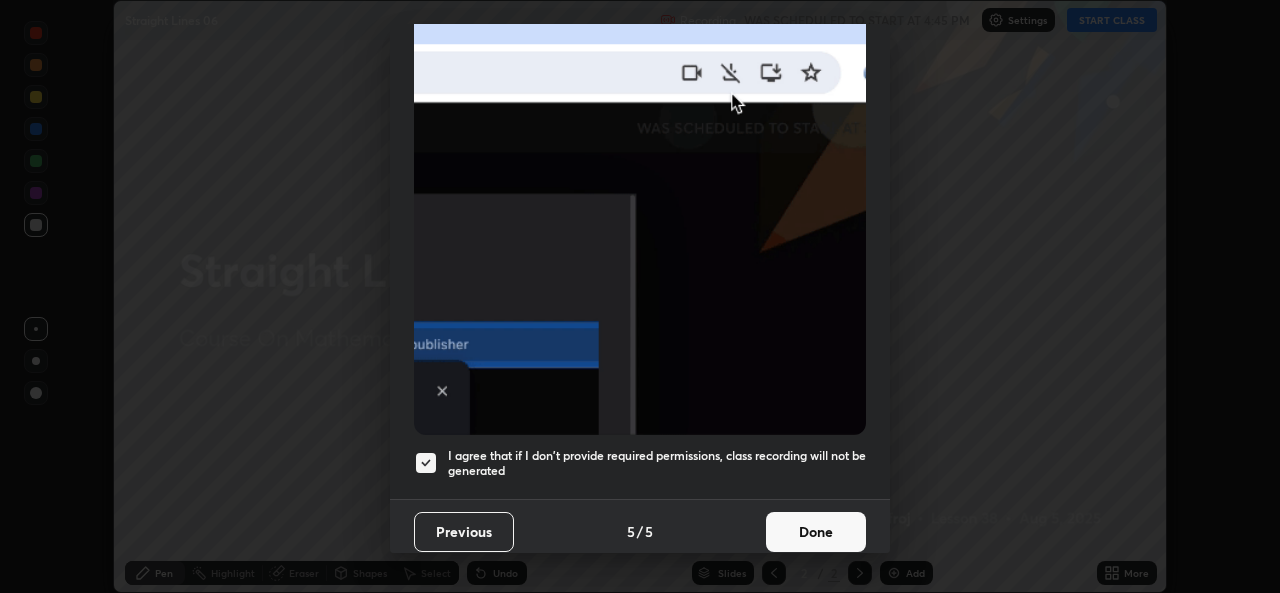 click on "Done" at bounding box center [816, 532] 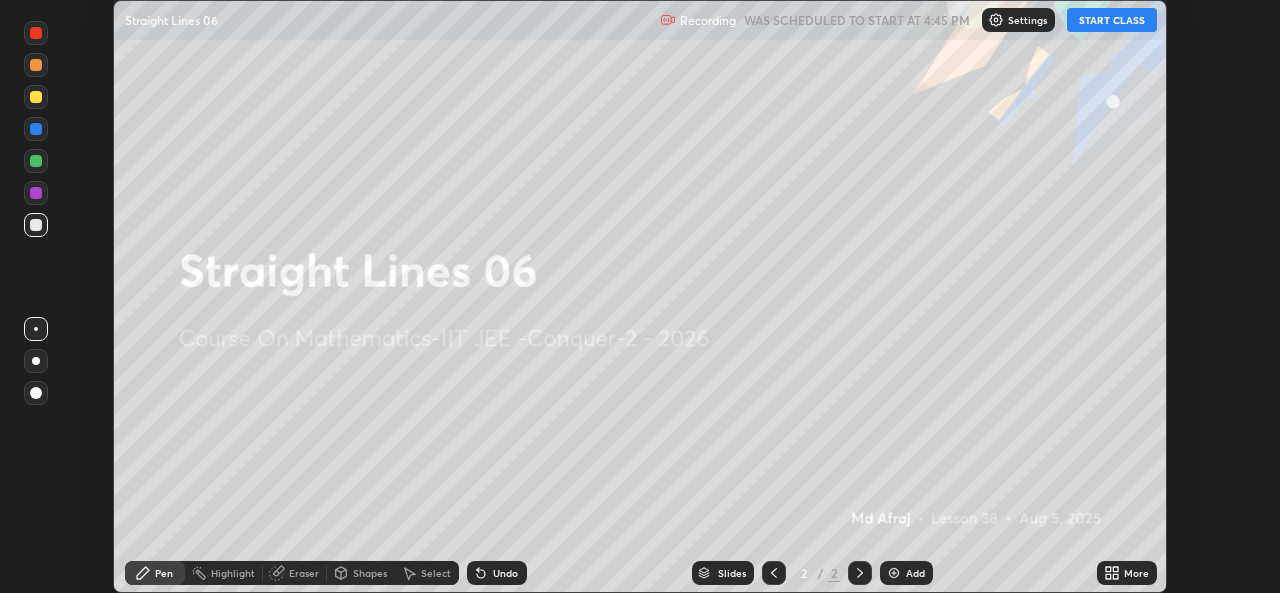 click 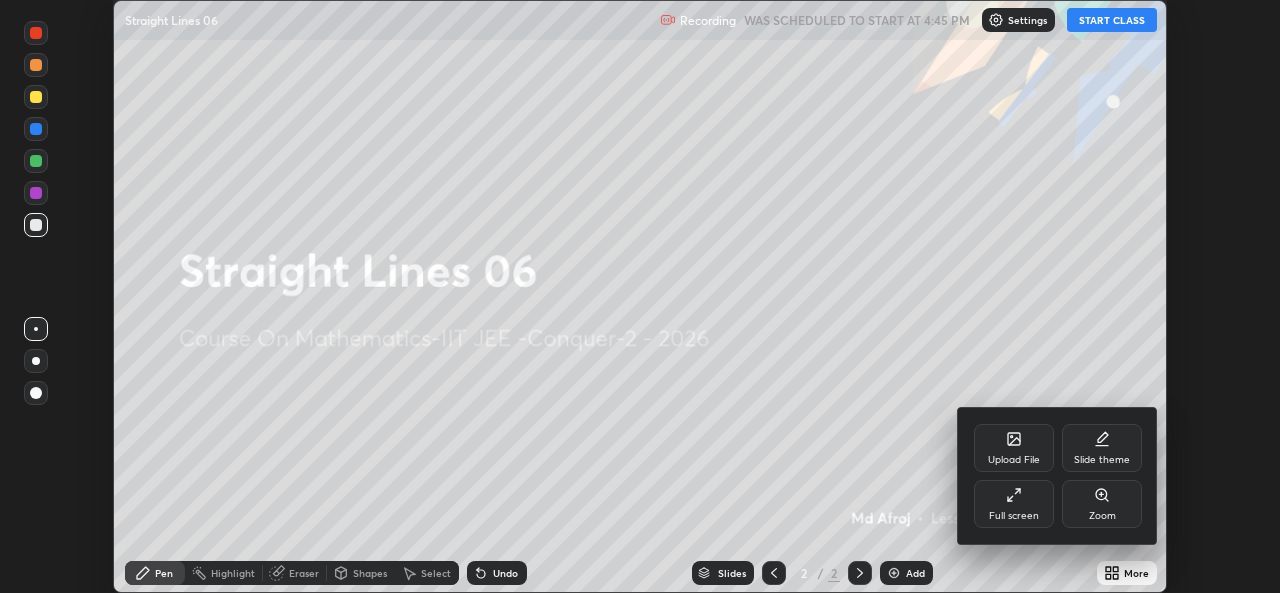 click on "Full screen" at bounding box center (1014, 504) 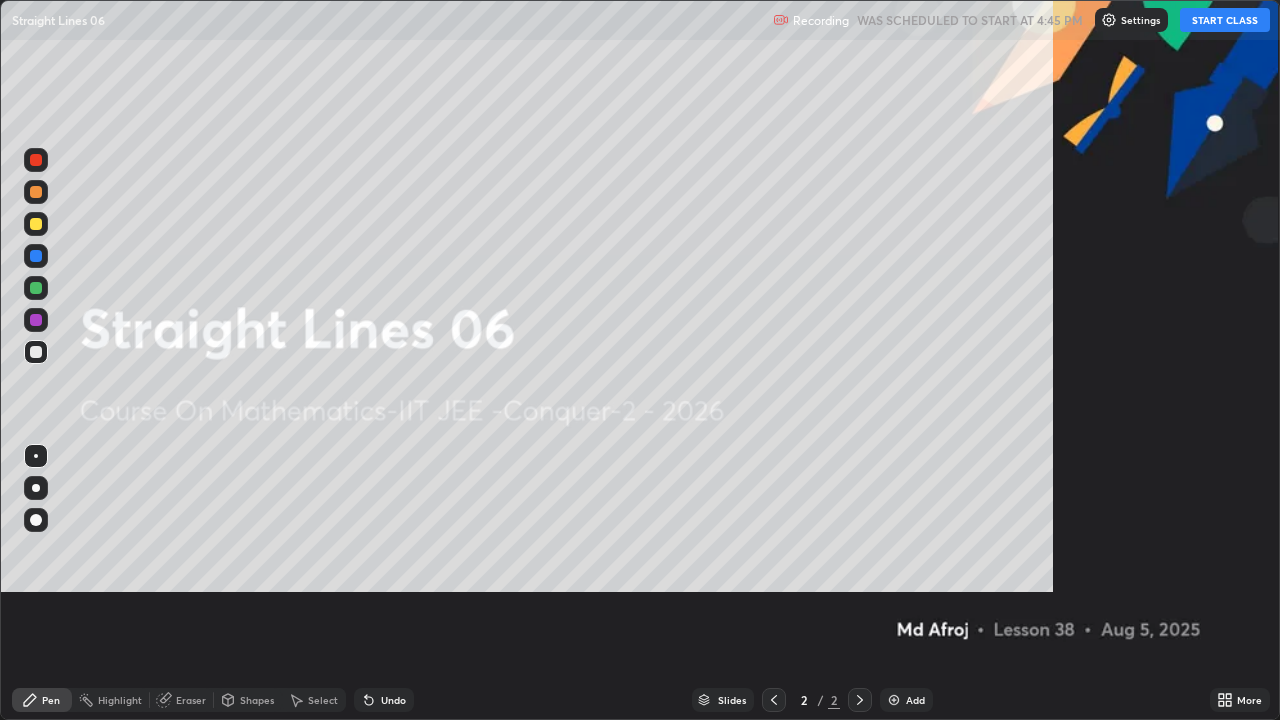 scroll, scrollTop: 99280, scrollLeft: 98720, axis: both 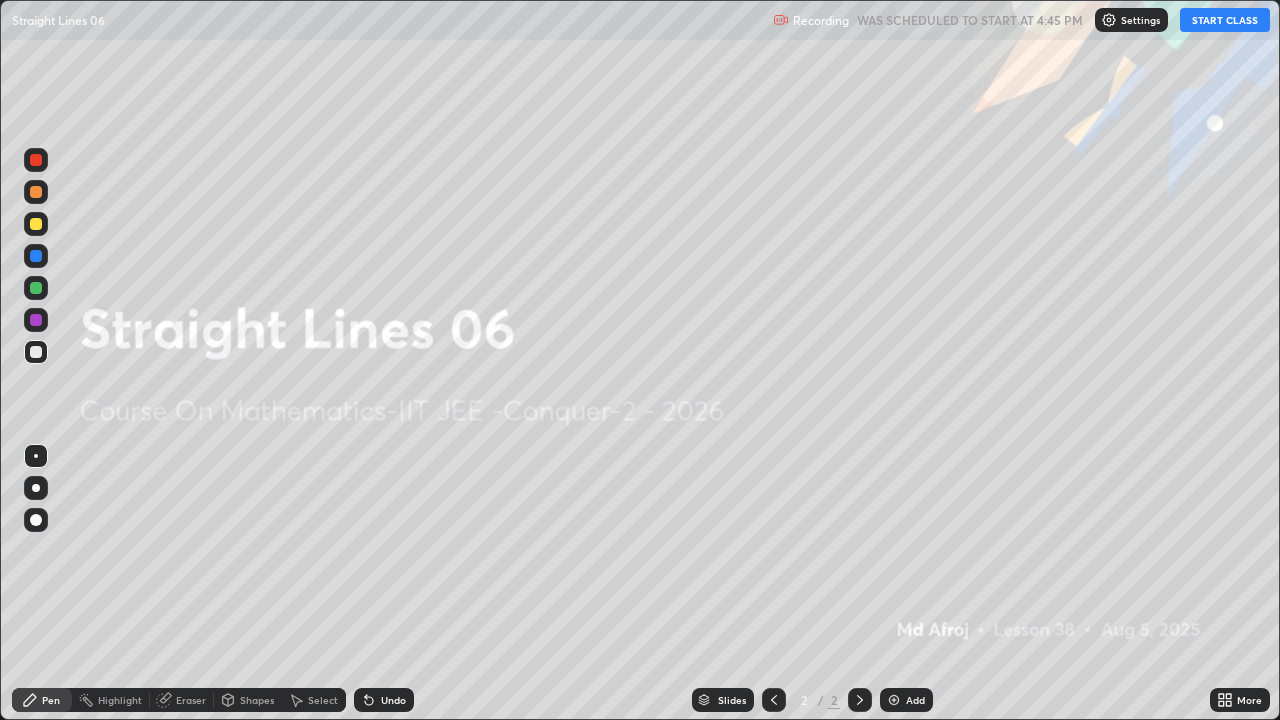 click on "START CLASS" at bounding box center [1225, 20] 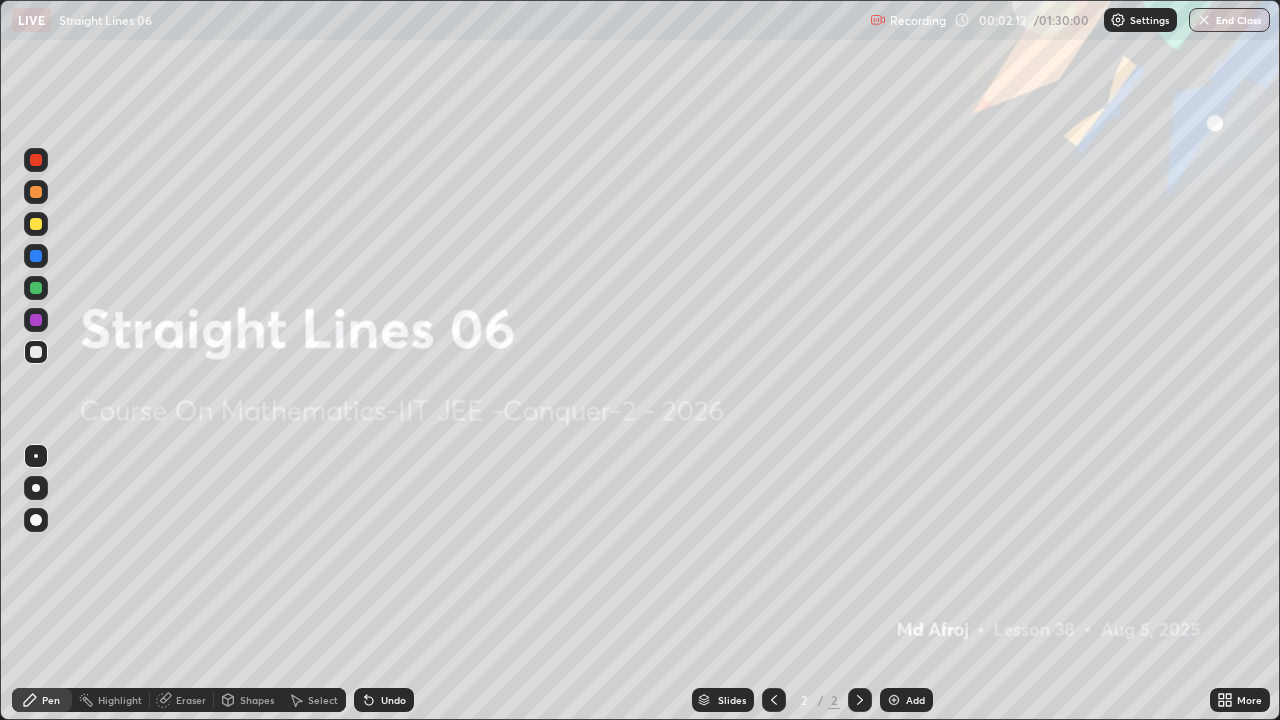 click at bounding box center (894, 700) 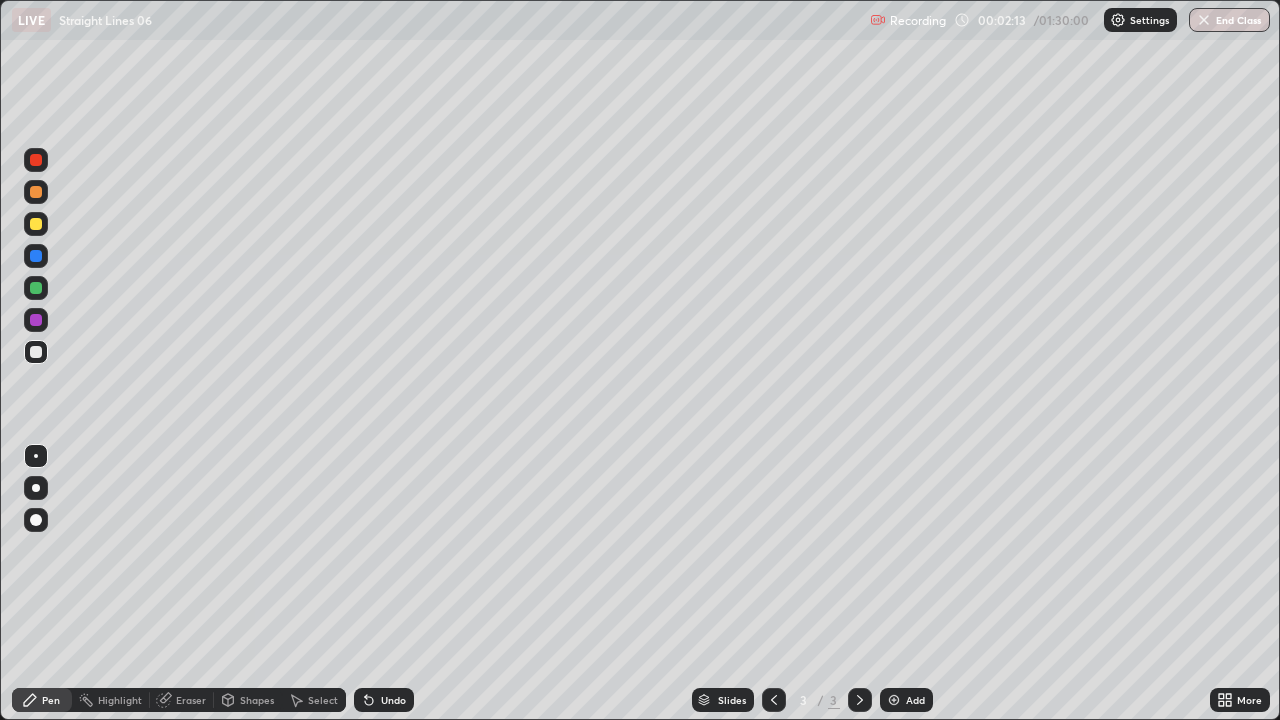 click at bounding box center (36, 224) 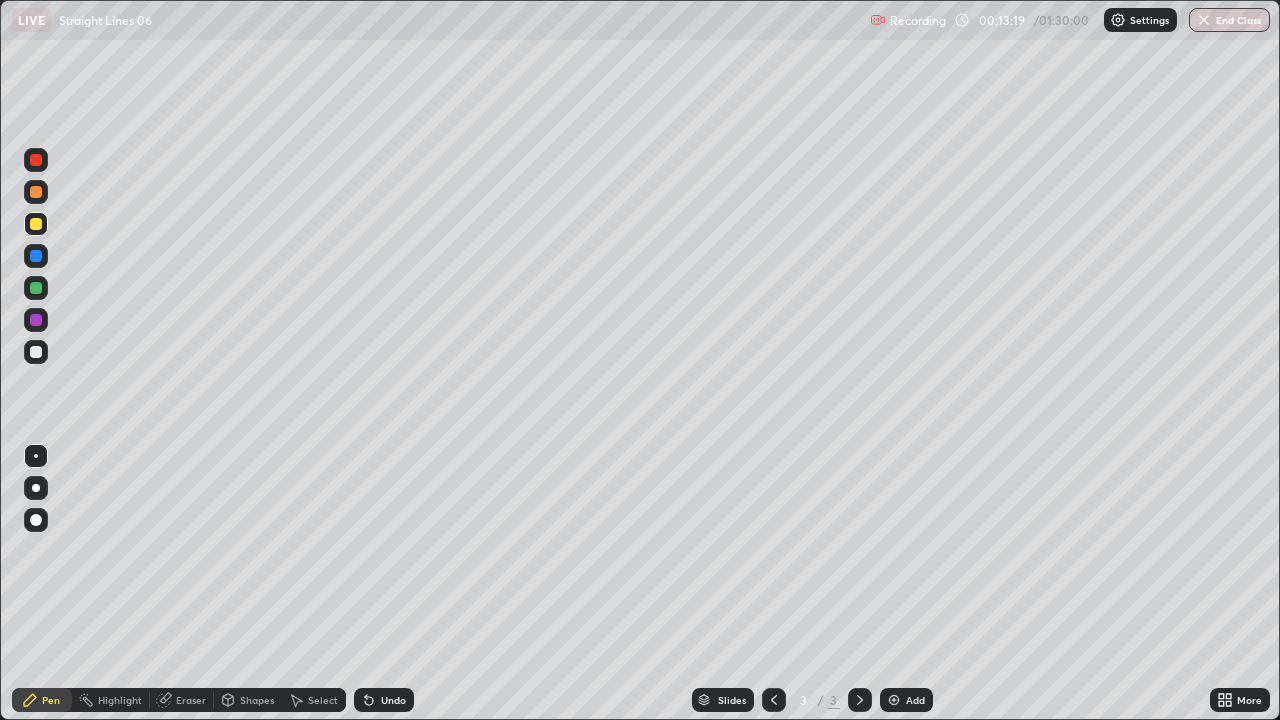 click on "Add" at bounding box center [906, 700] 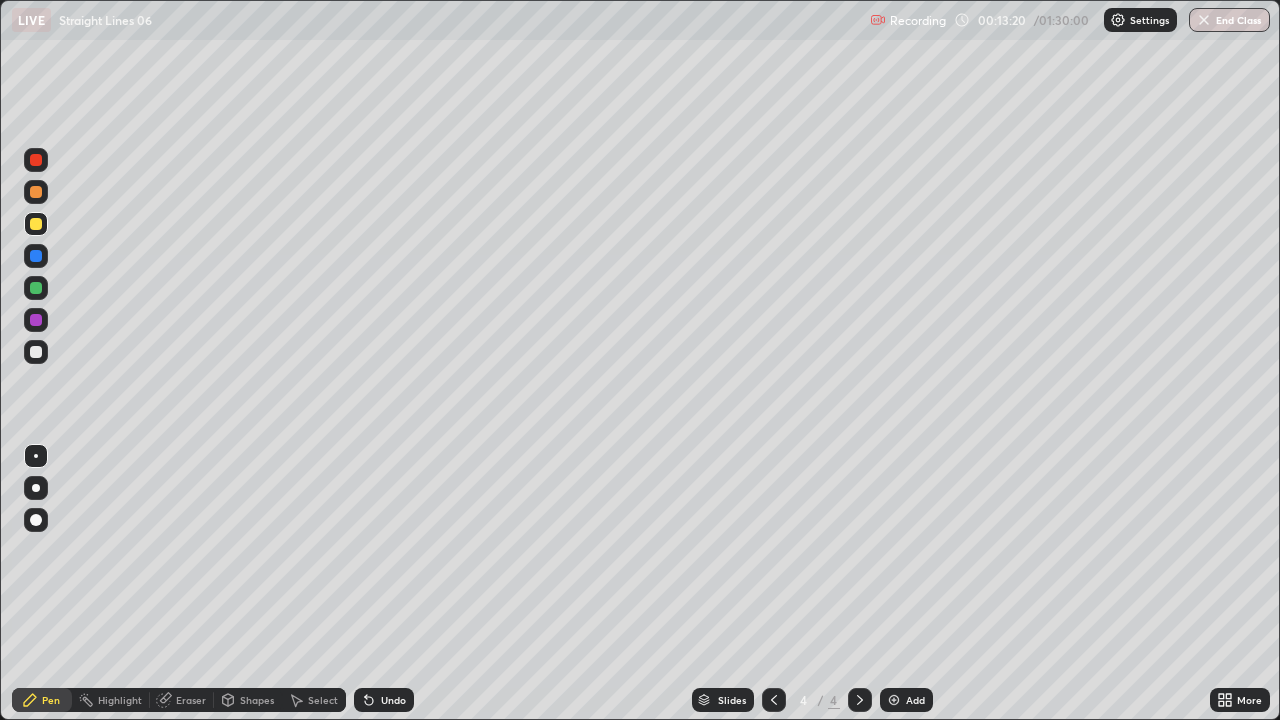 click at bounding box center [36, 160] 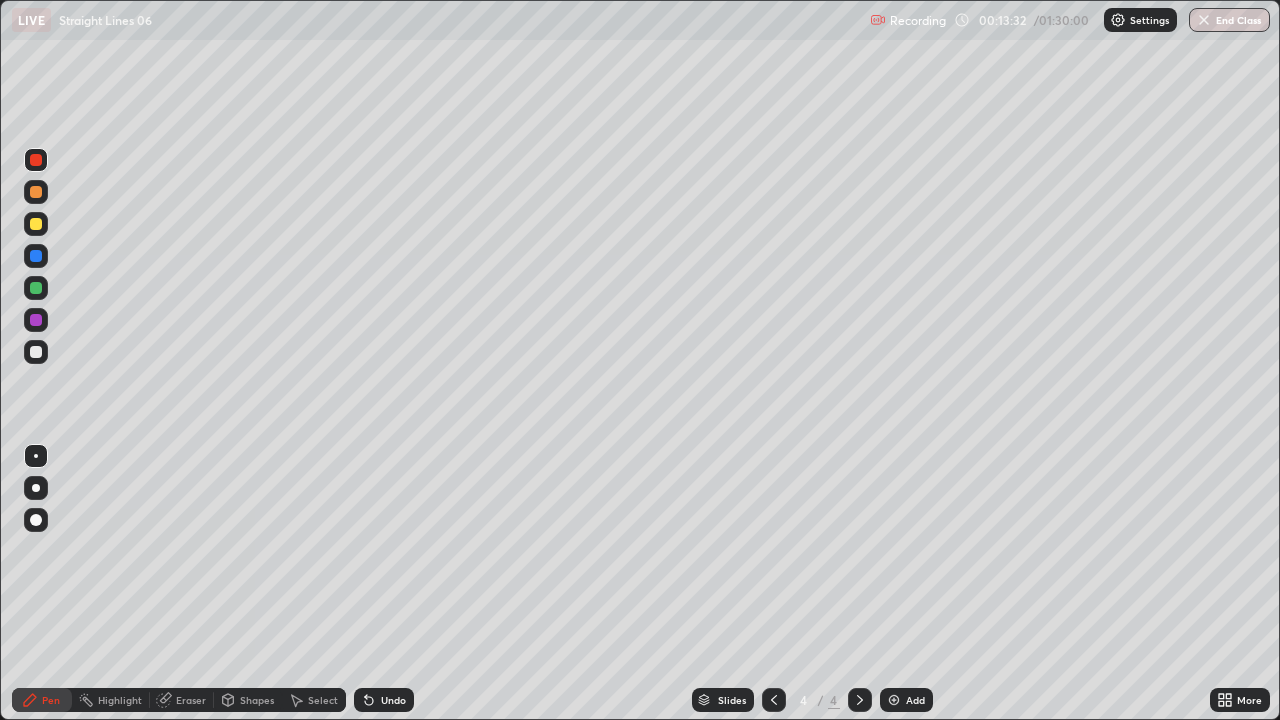 click at bounding box center [36, 352] 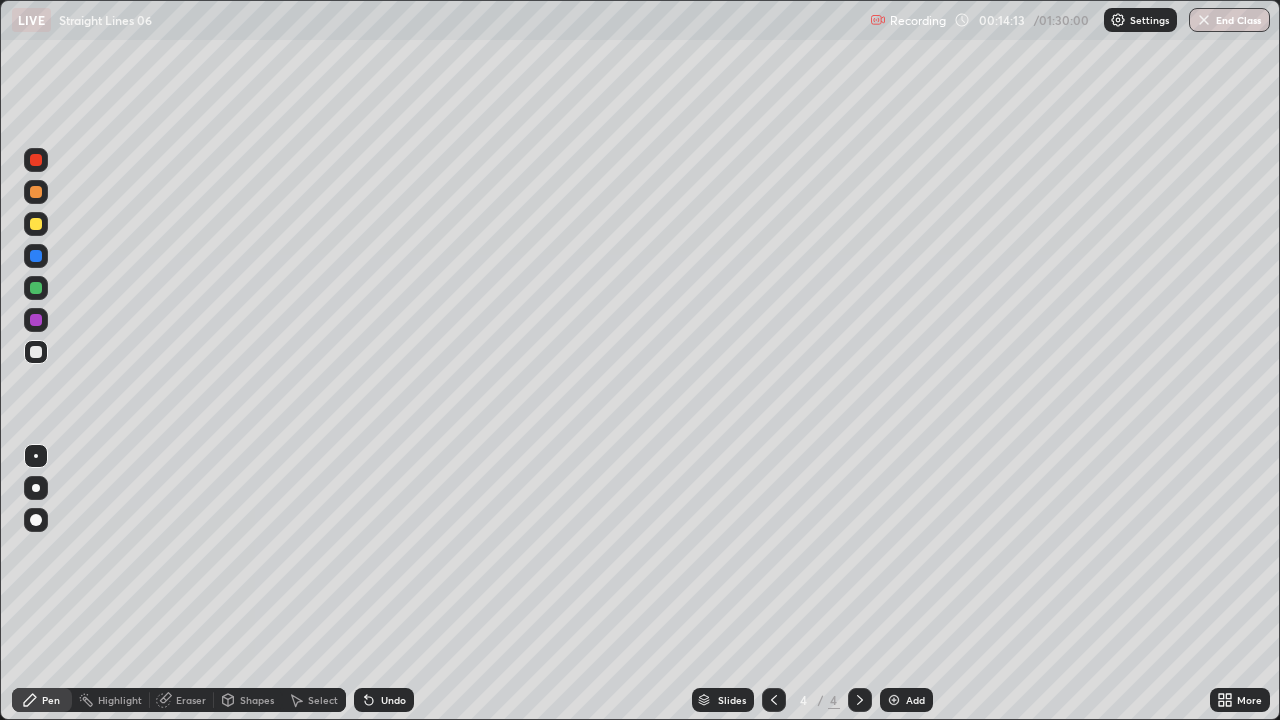 click on "Undo" at bounding box center [393, 700] 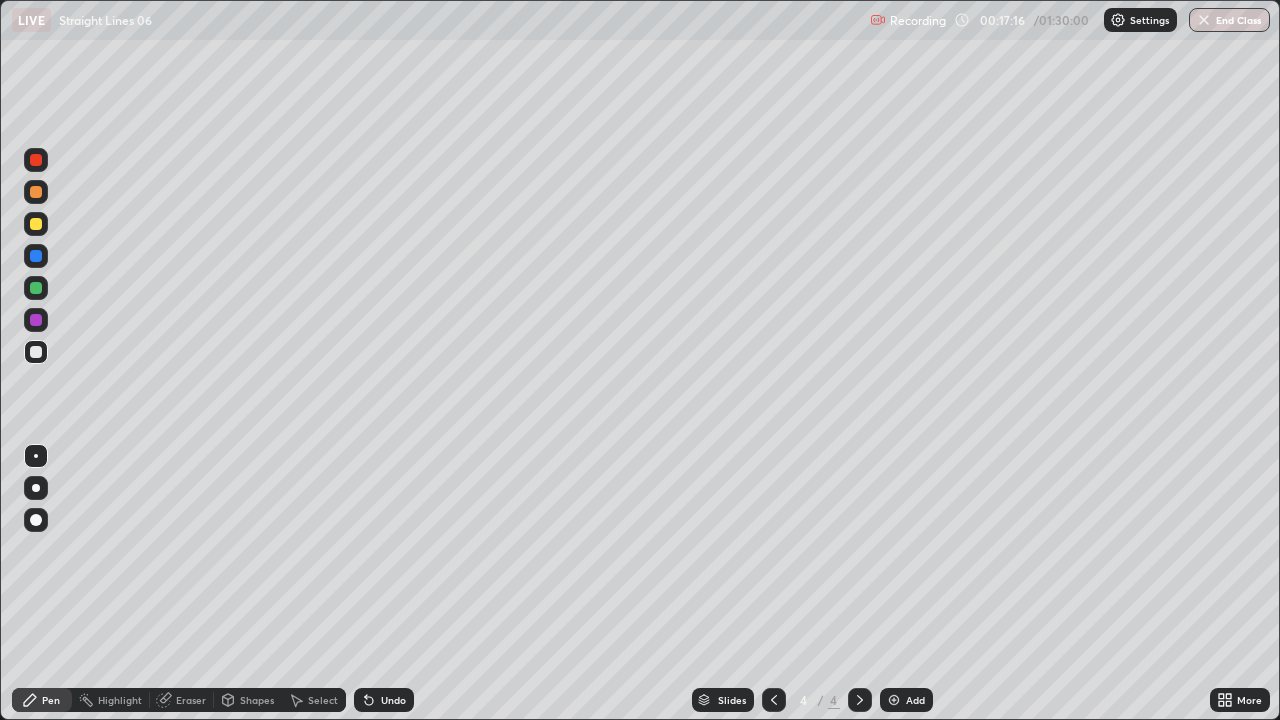 click on "Add" at bounding box center [906, 700] 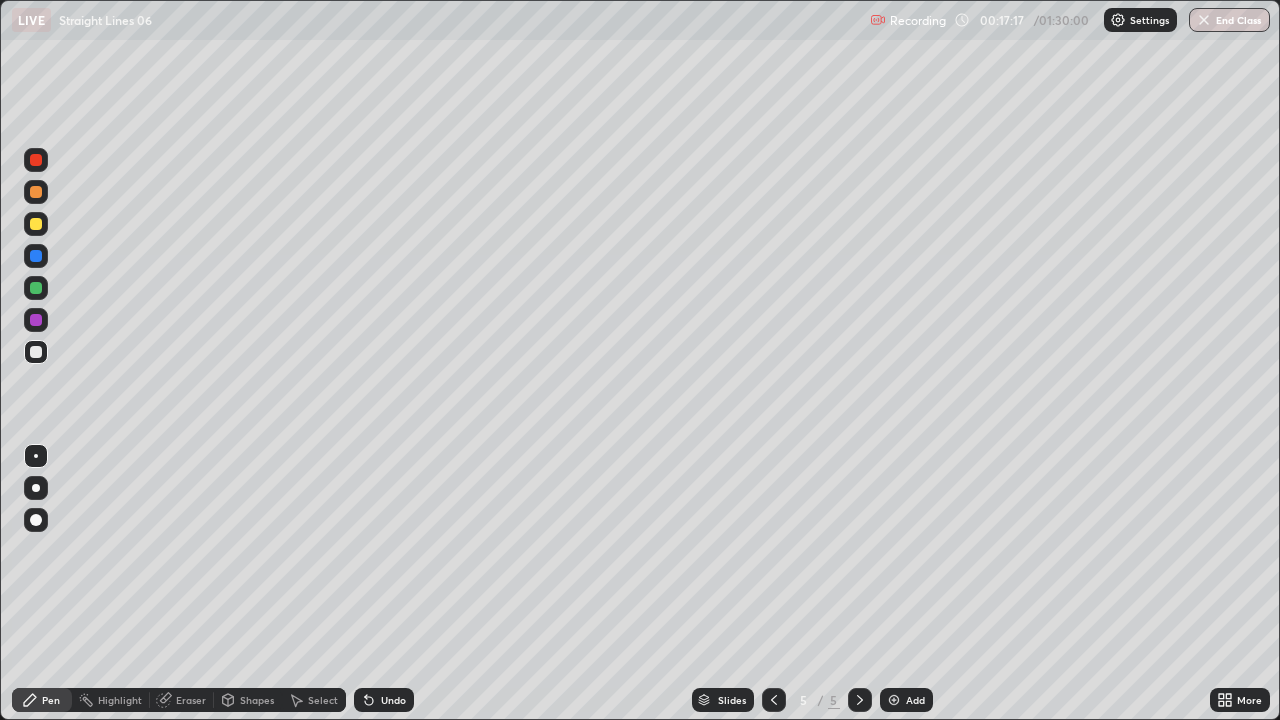 click at bounding box center [36, 224] 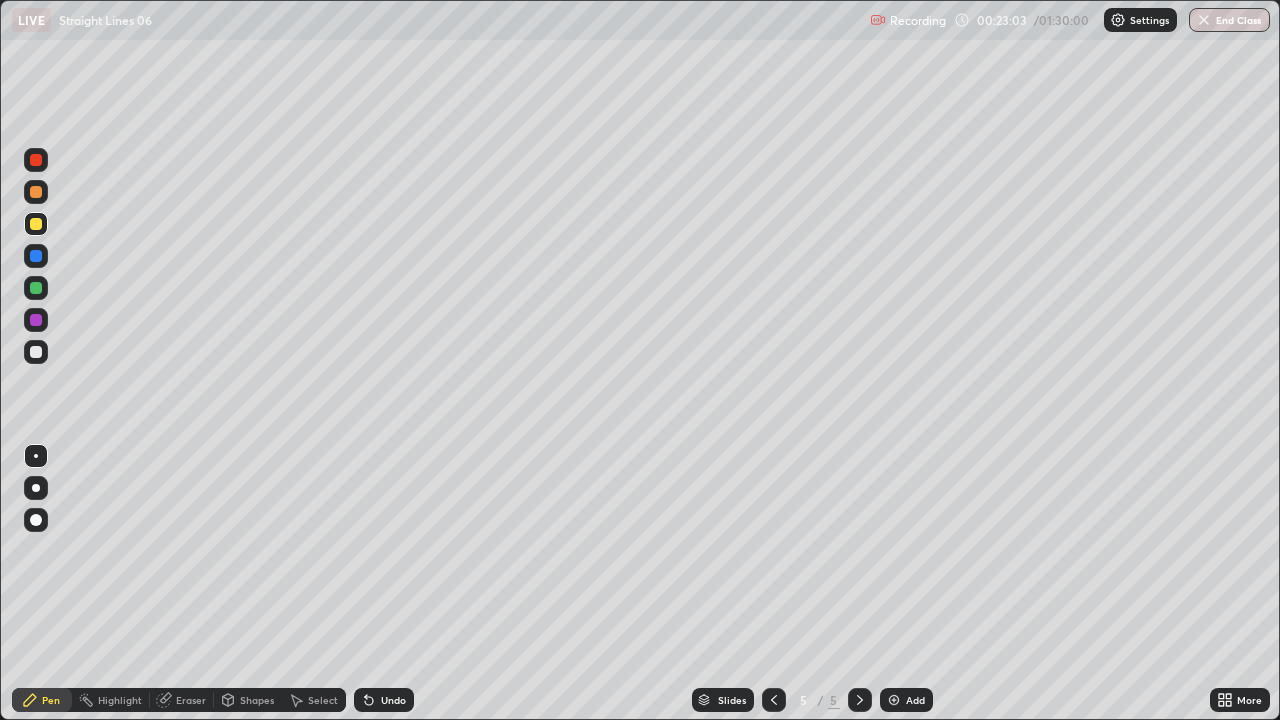 click 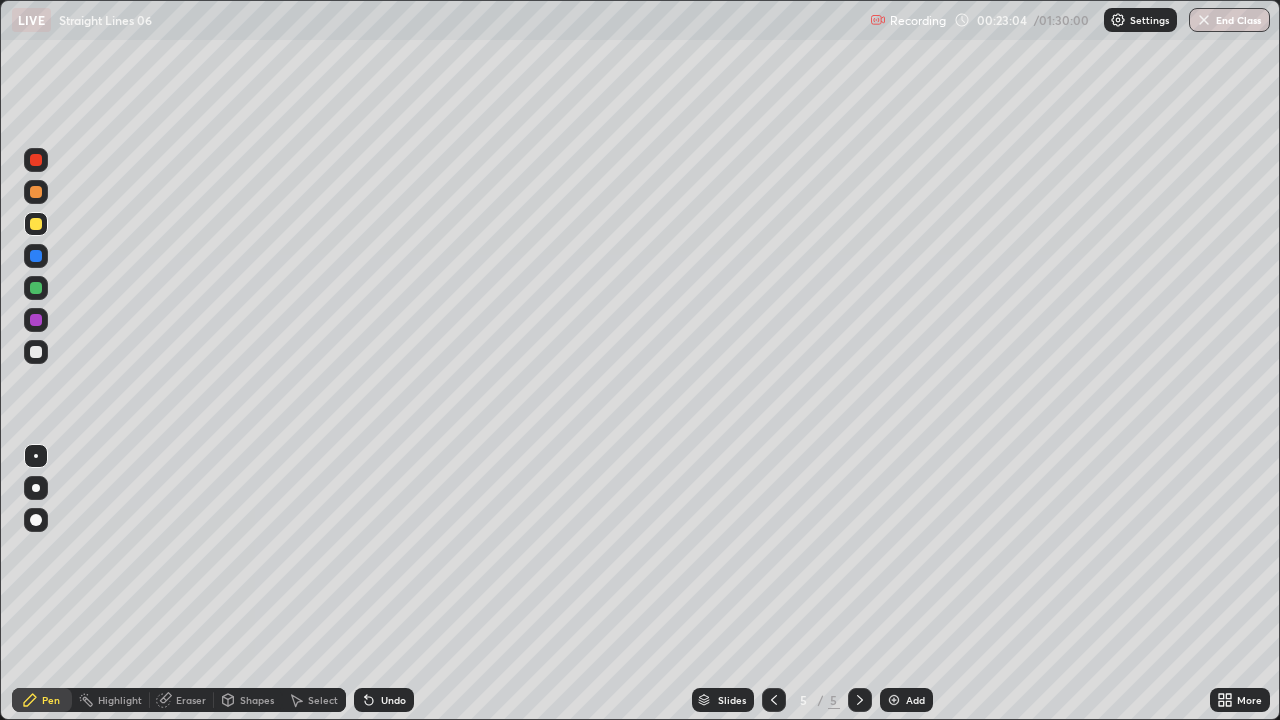 click 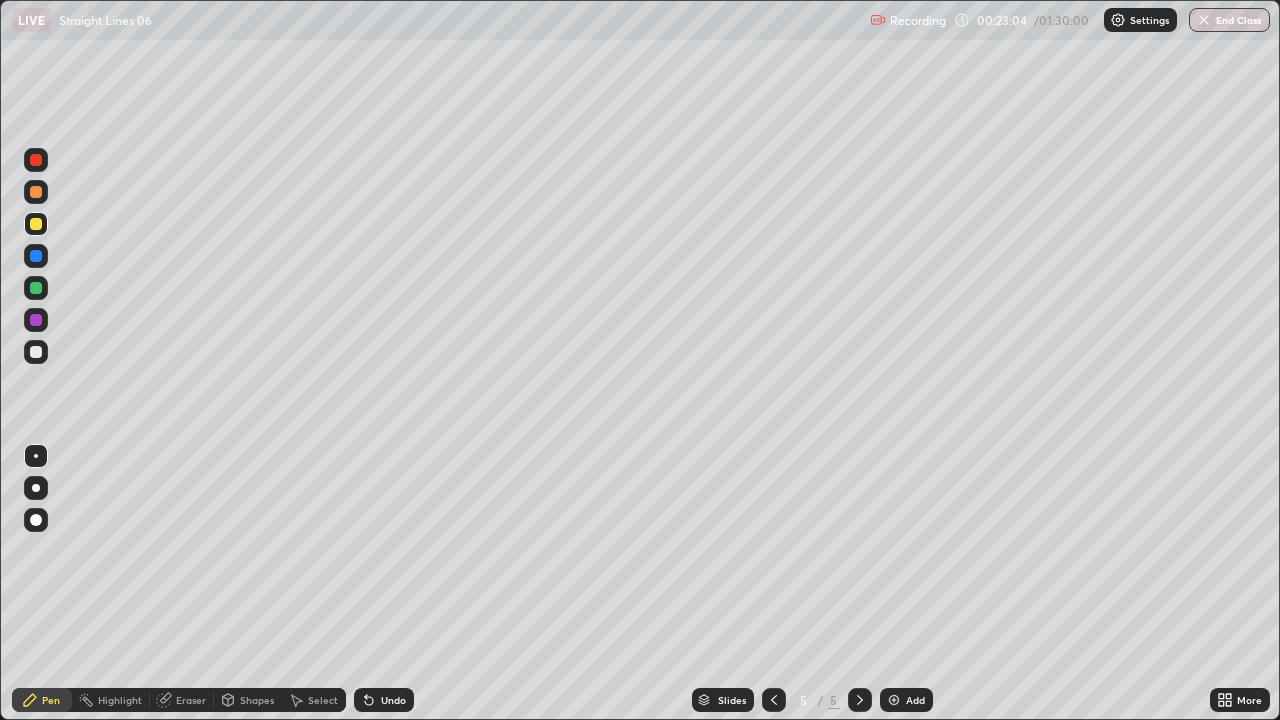 click 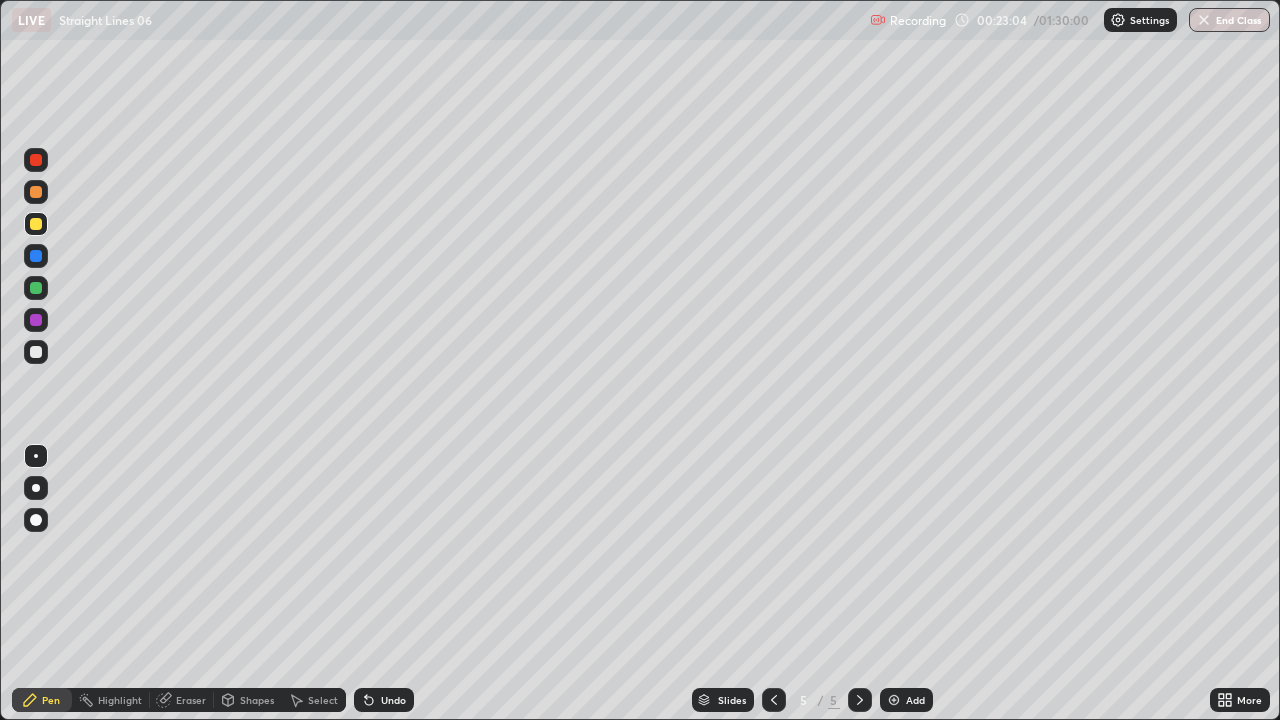 click 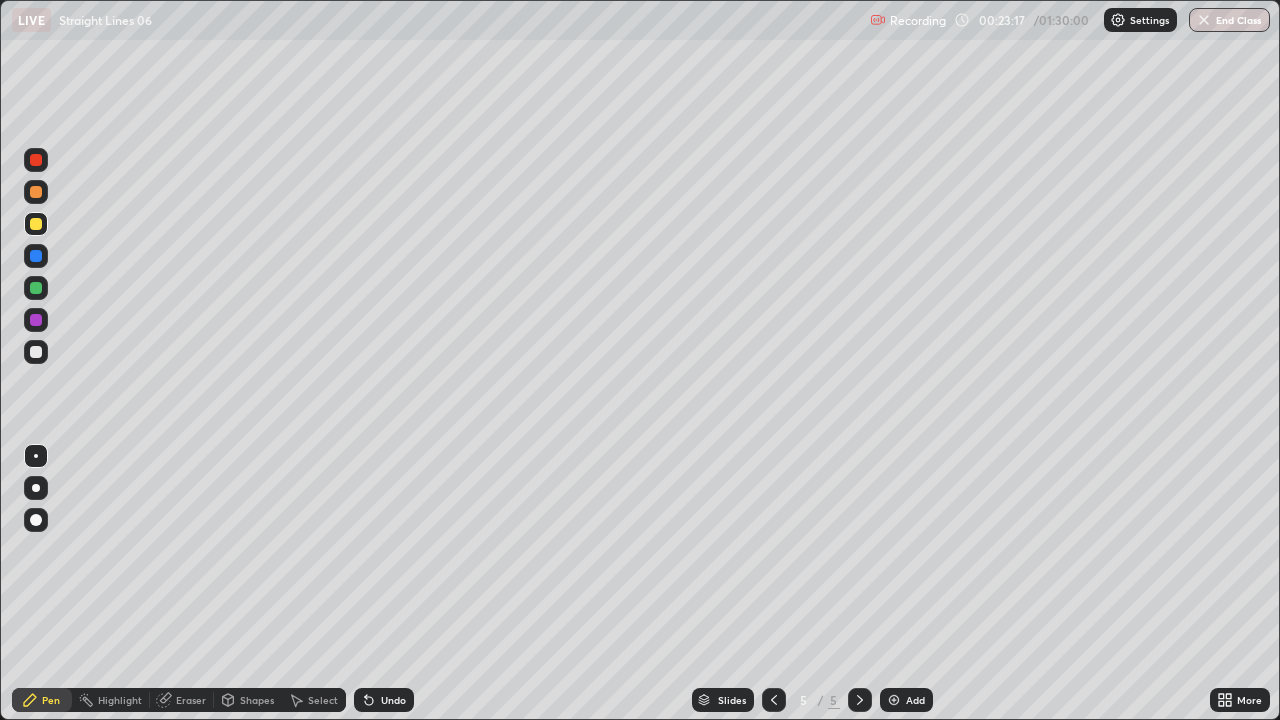 click on "Eraser" at bounding box center (191, 700) 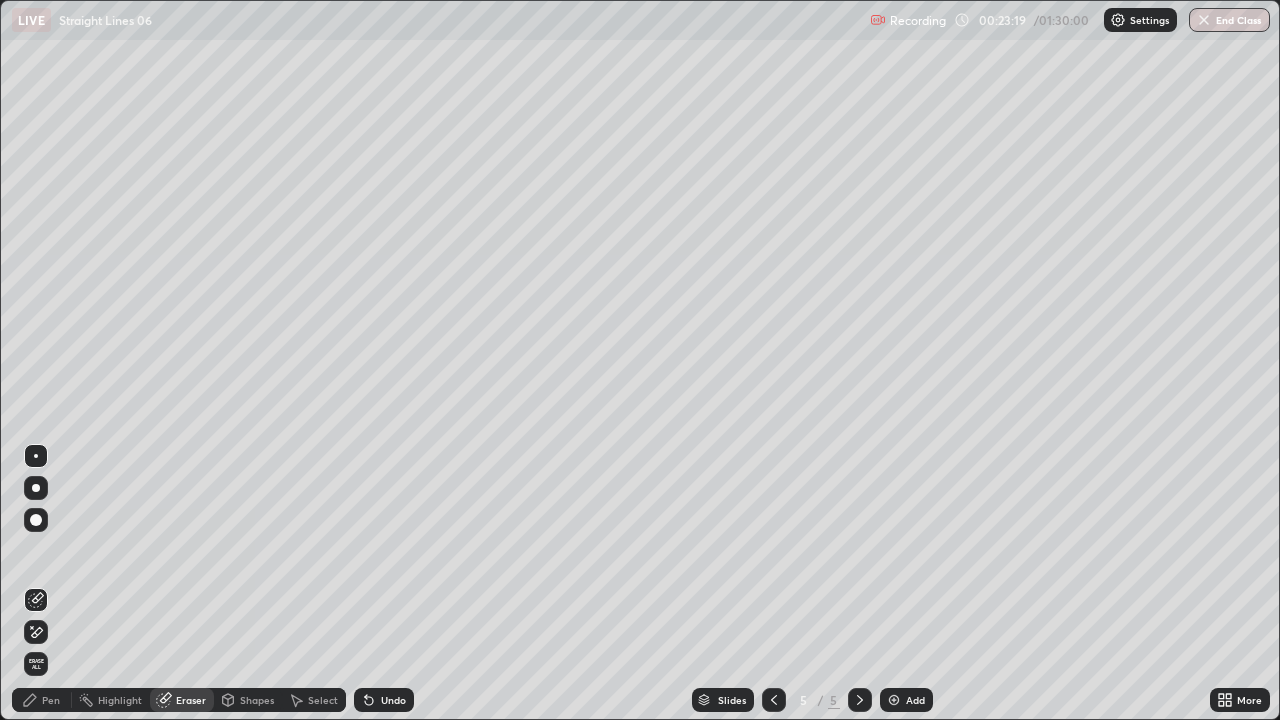 click on "Pen" at bounding box center (42, 700) 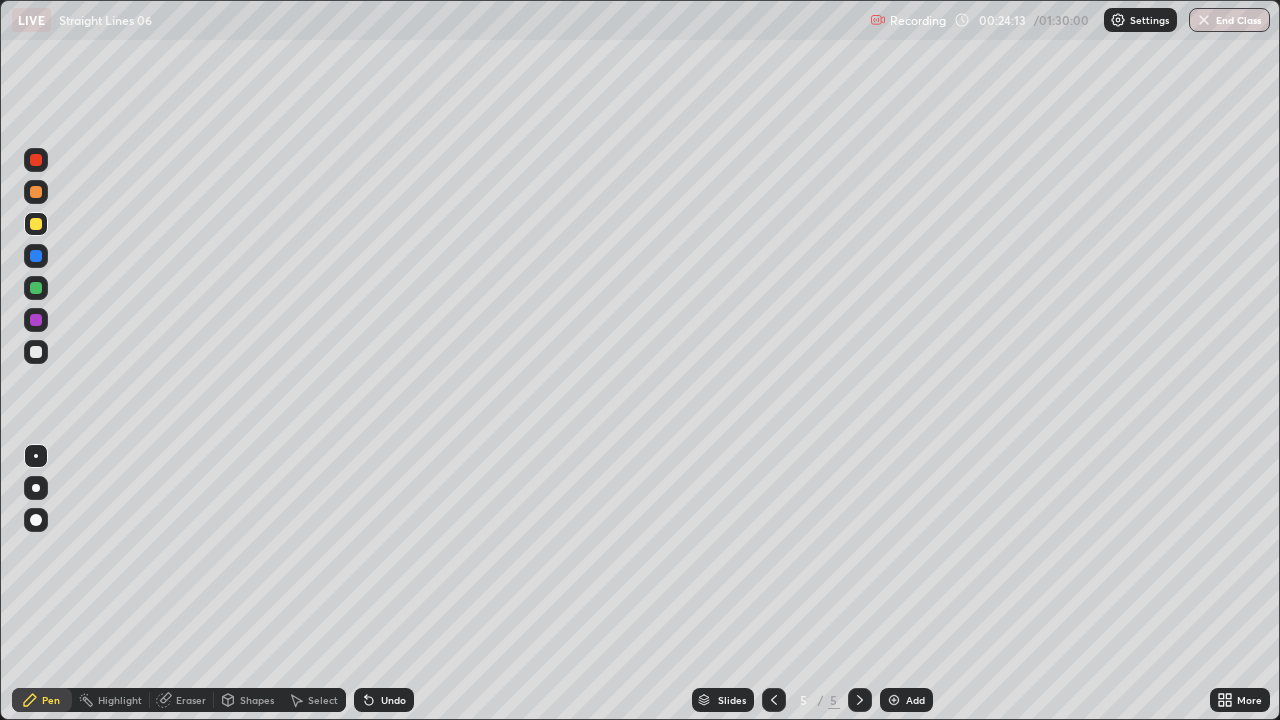 click 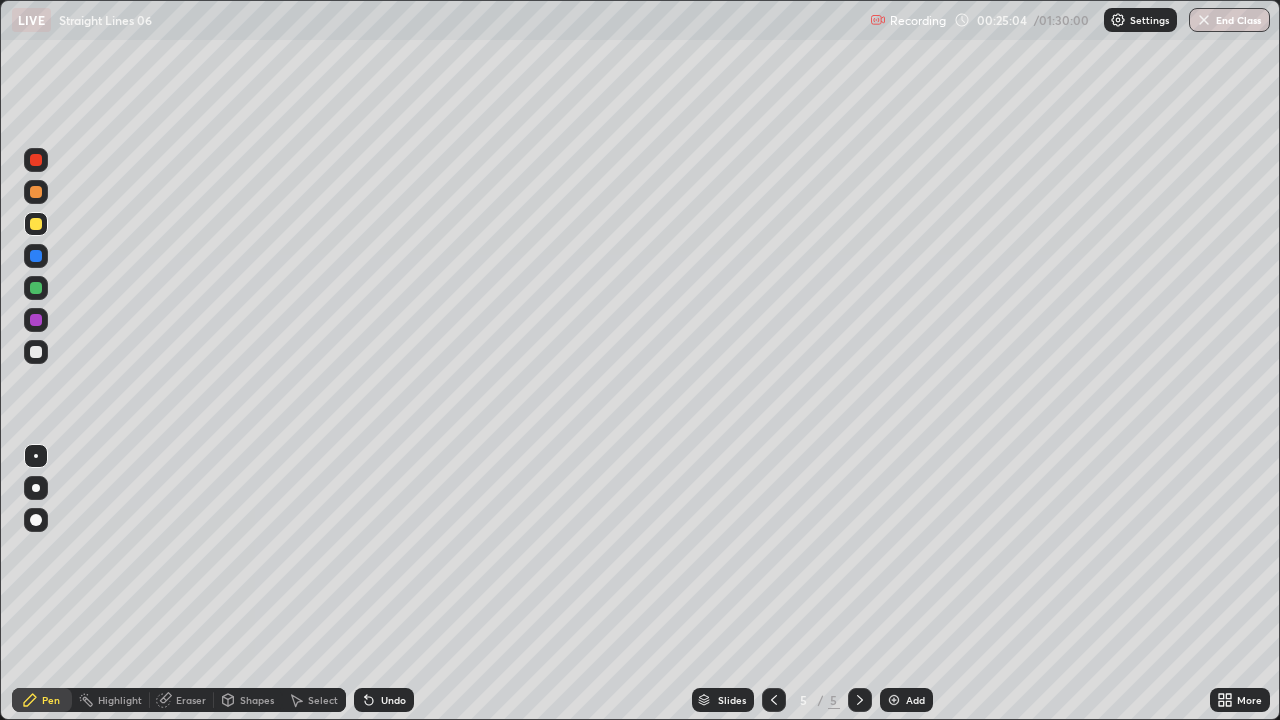 click 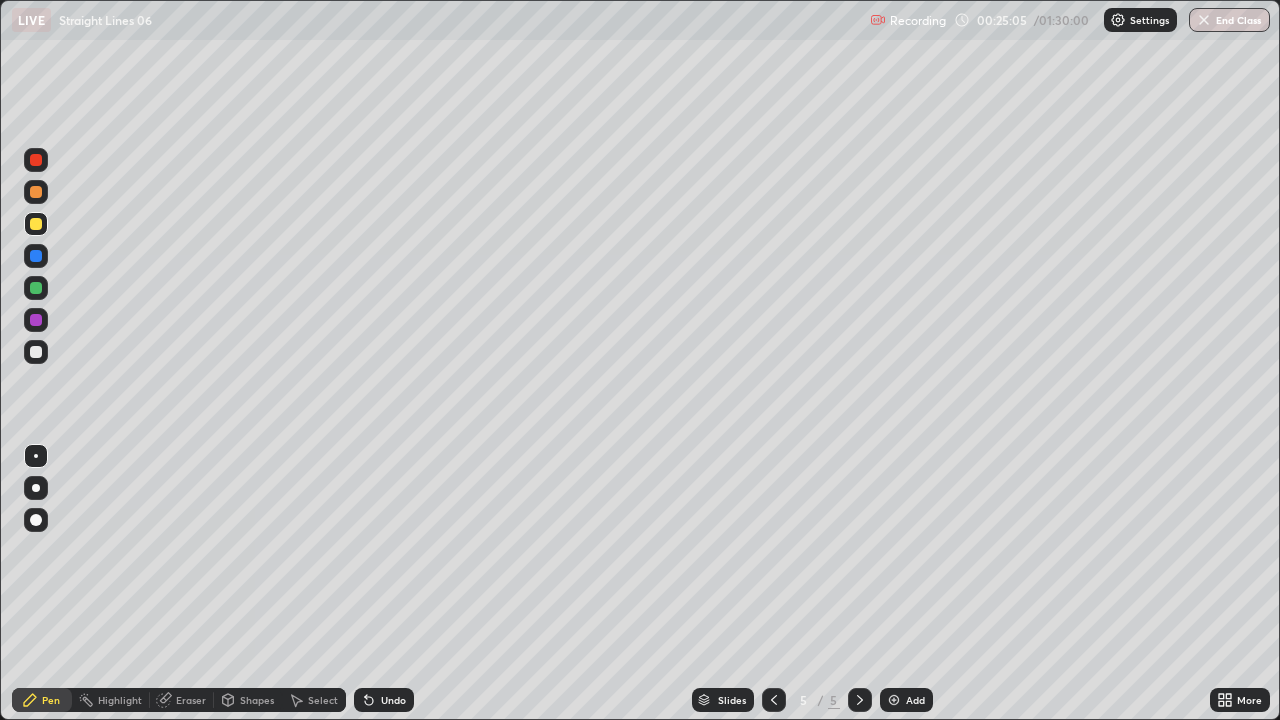 click on "Undo" at bounding box center [384, 700] 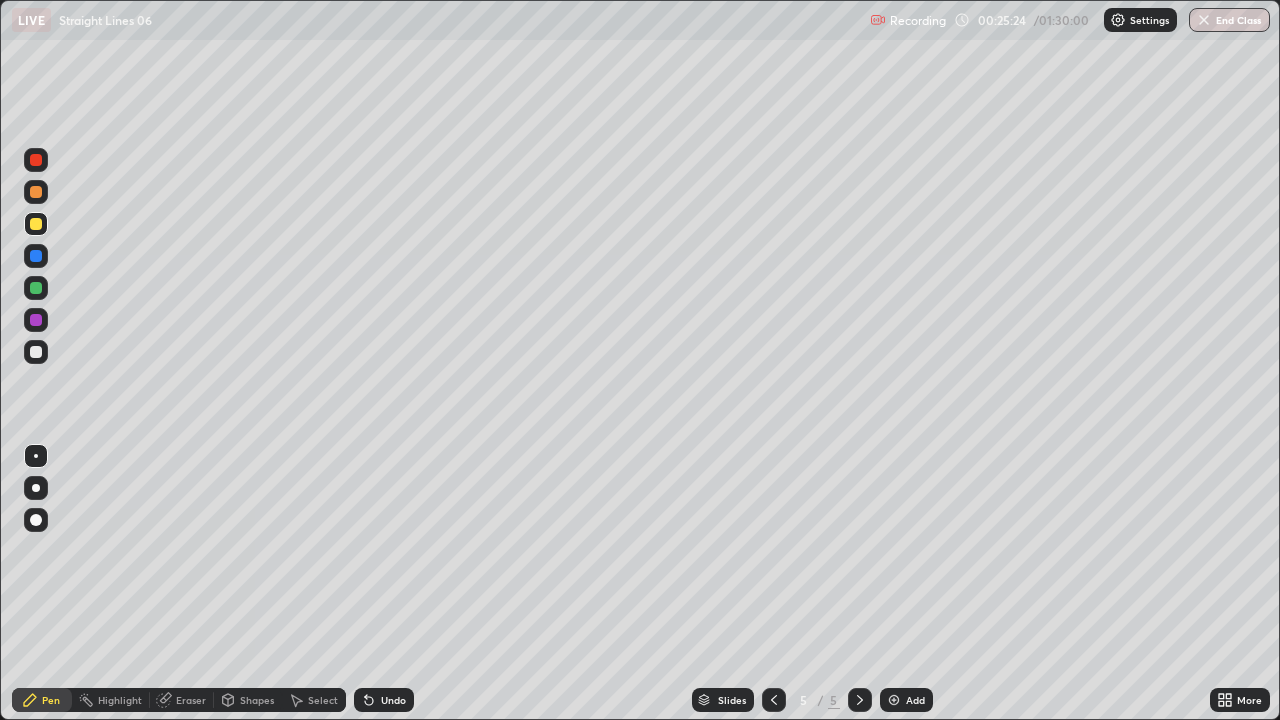 click on "Undo" at bounding box center (384, 700) 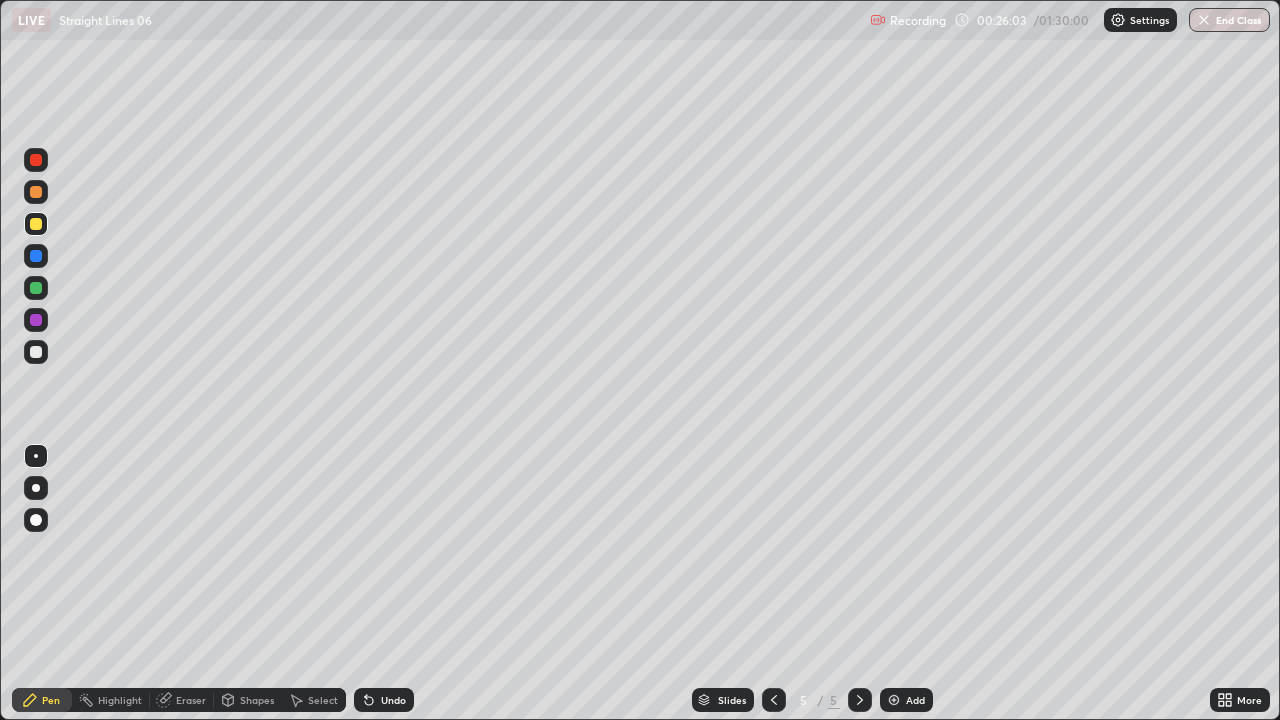 click on "Eraser" at bounding box center [191, 700] 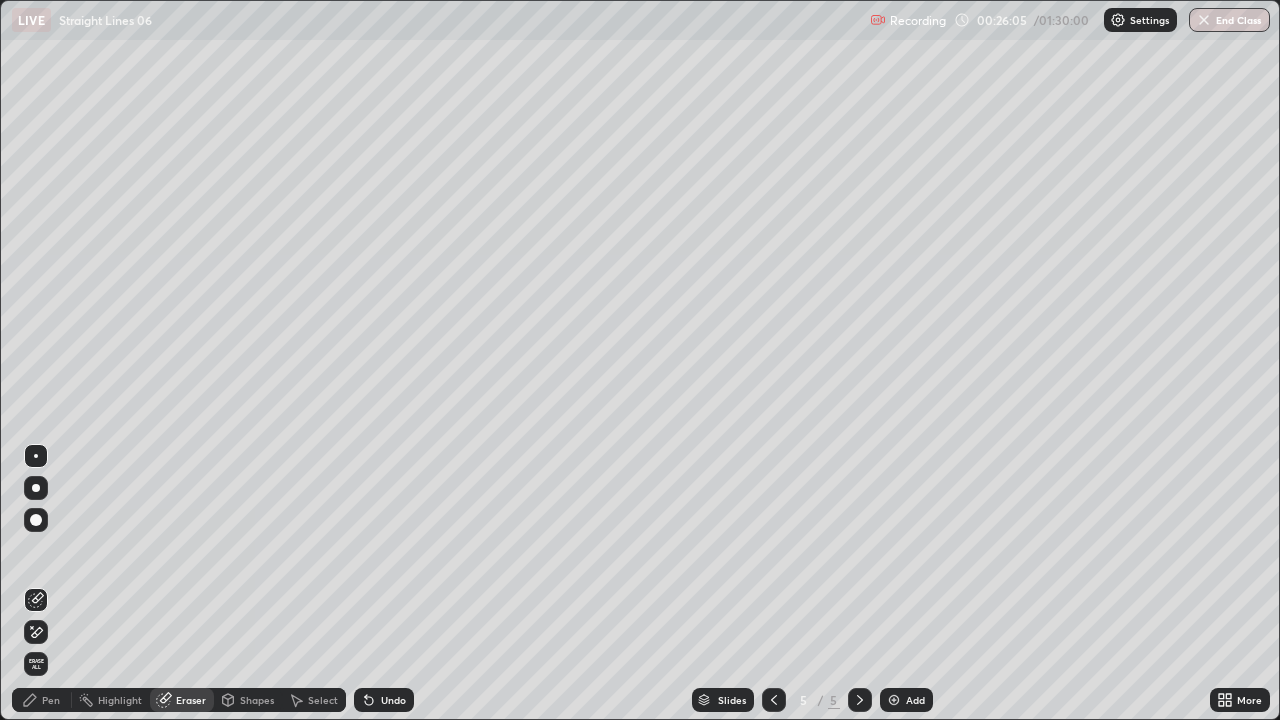 click on "Pen" at bounding box center [51, 700] 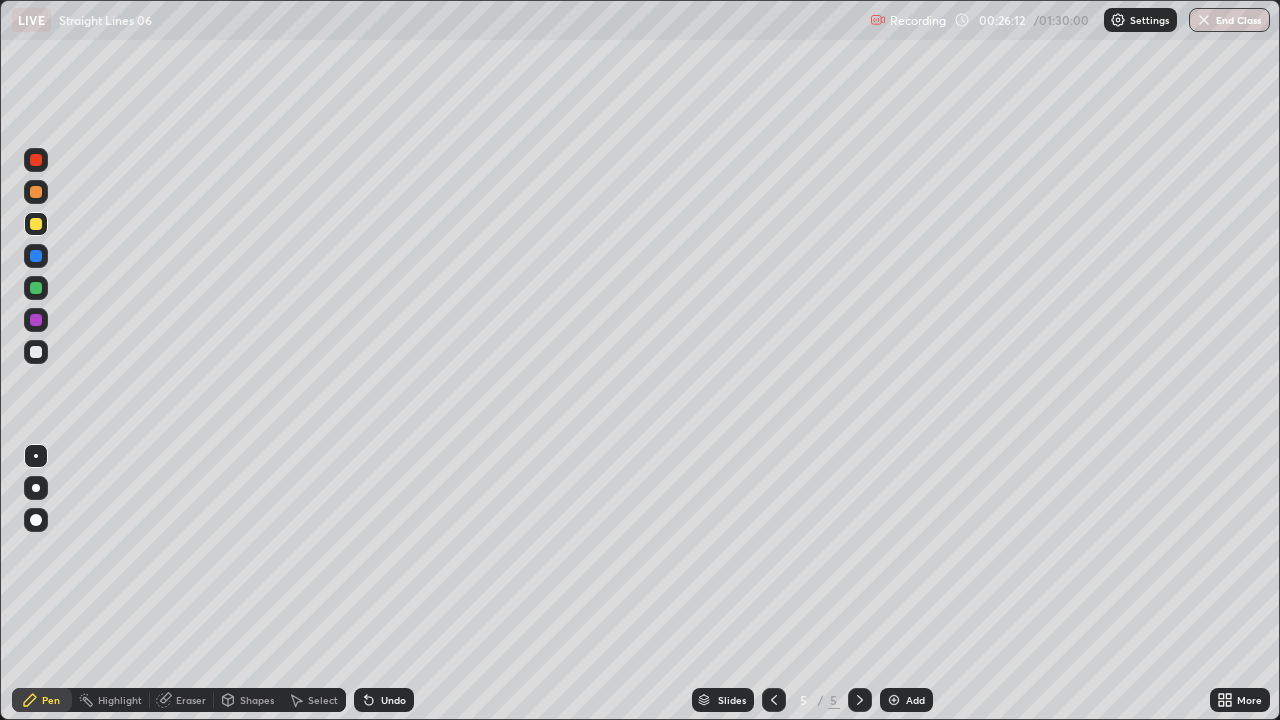 click at bounding box center [894, 700] 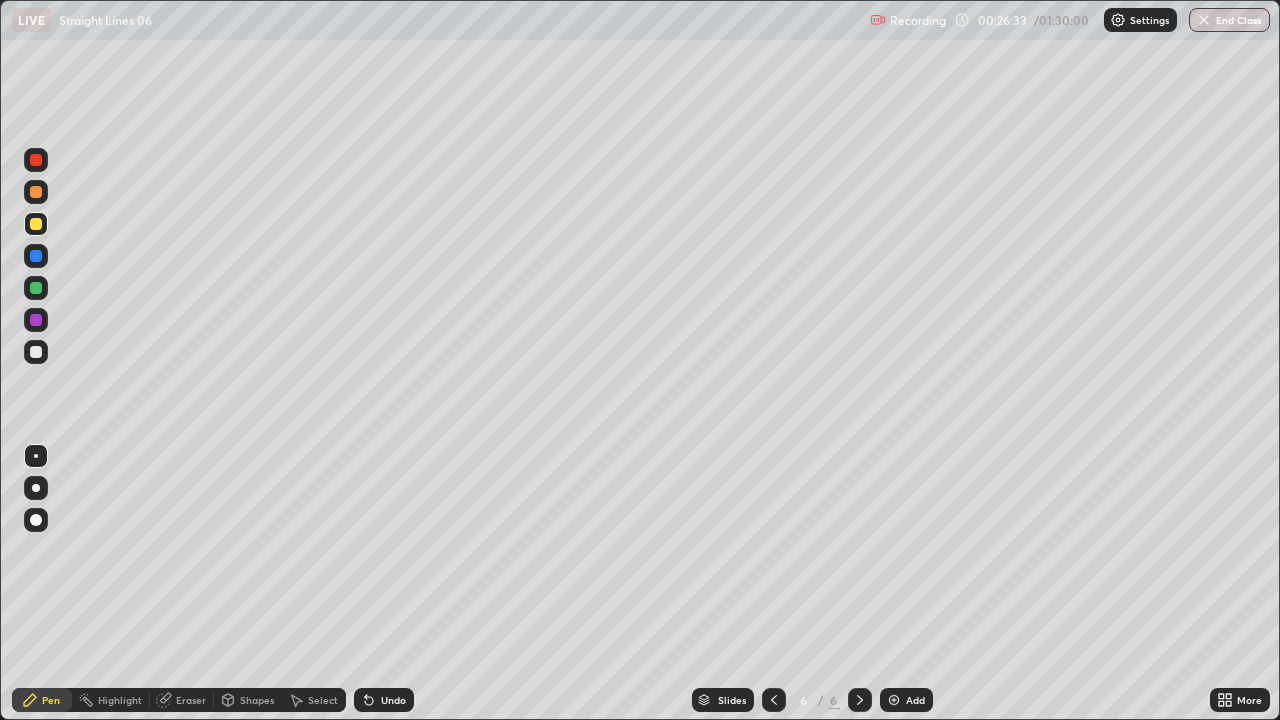 click 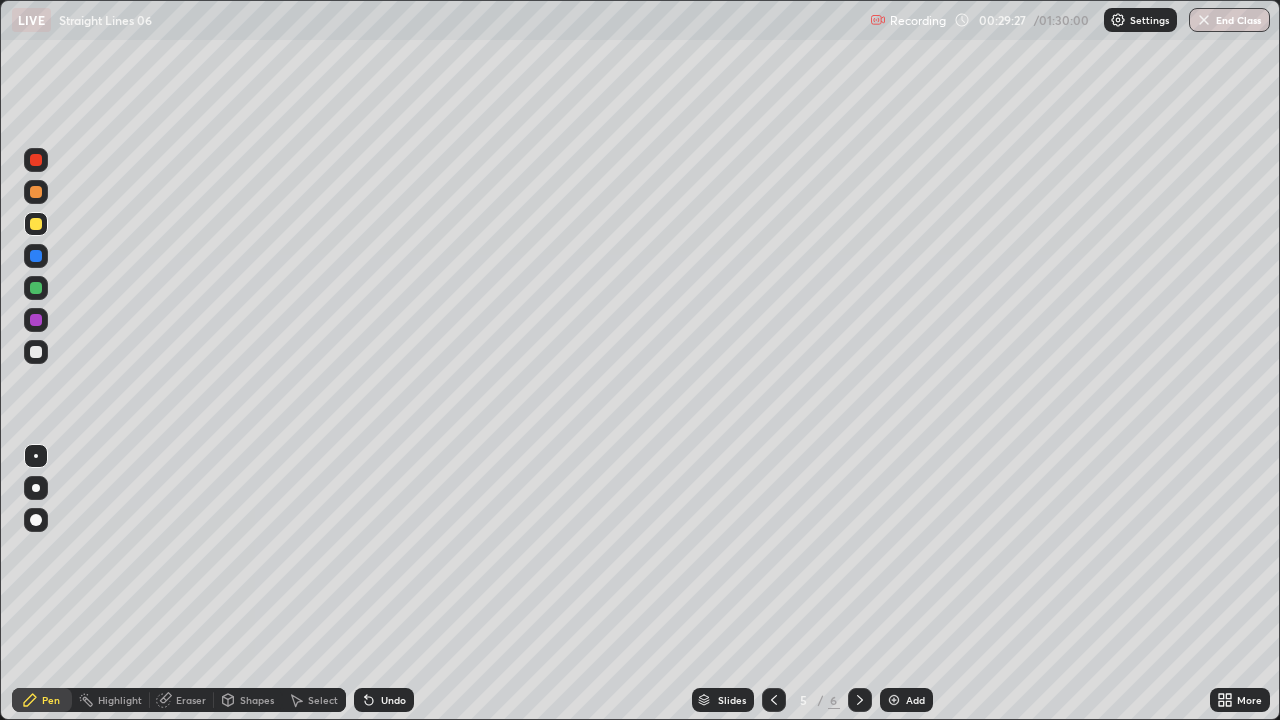 click 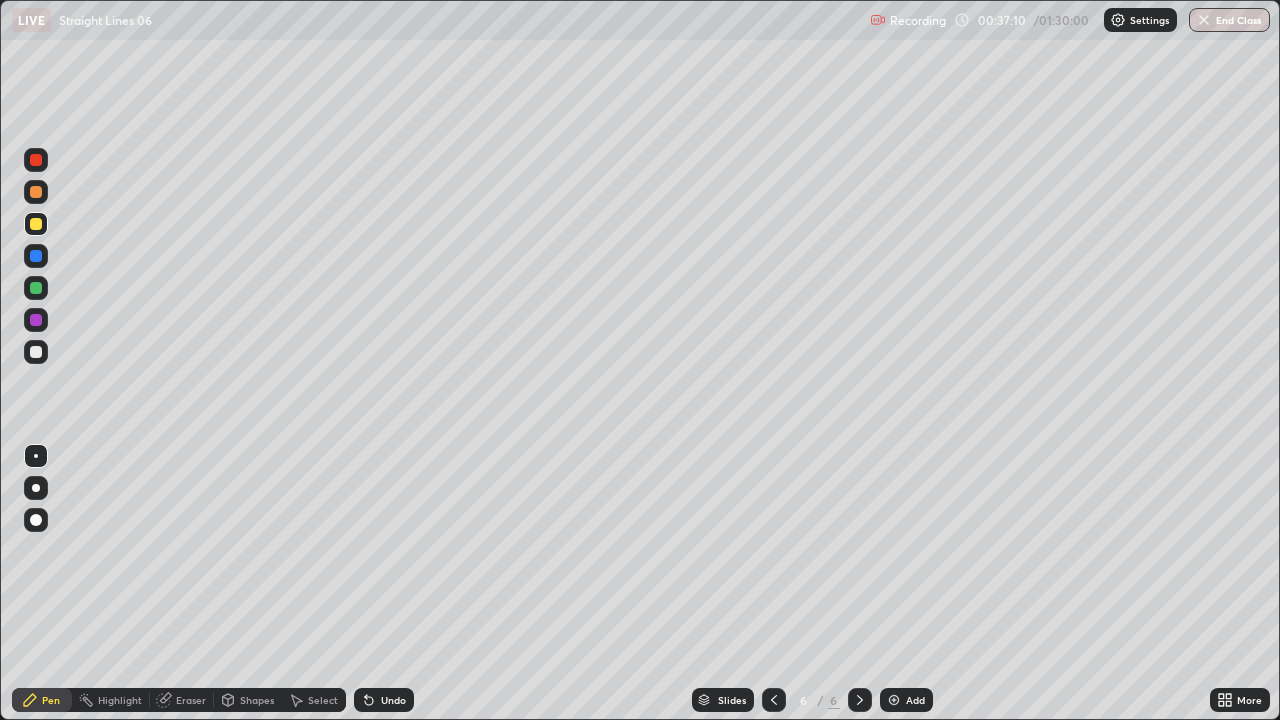 click on "Select" at bounding box center [323, 700] 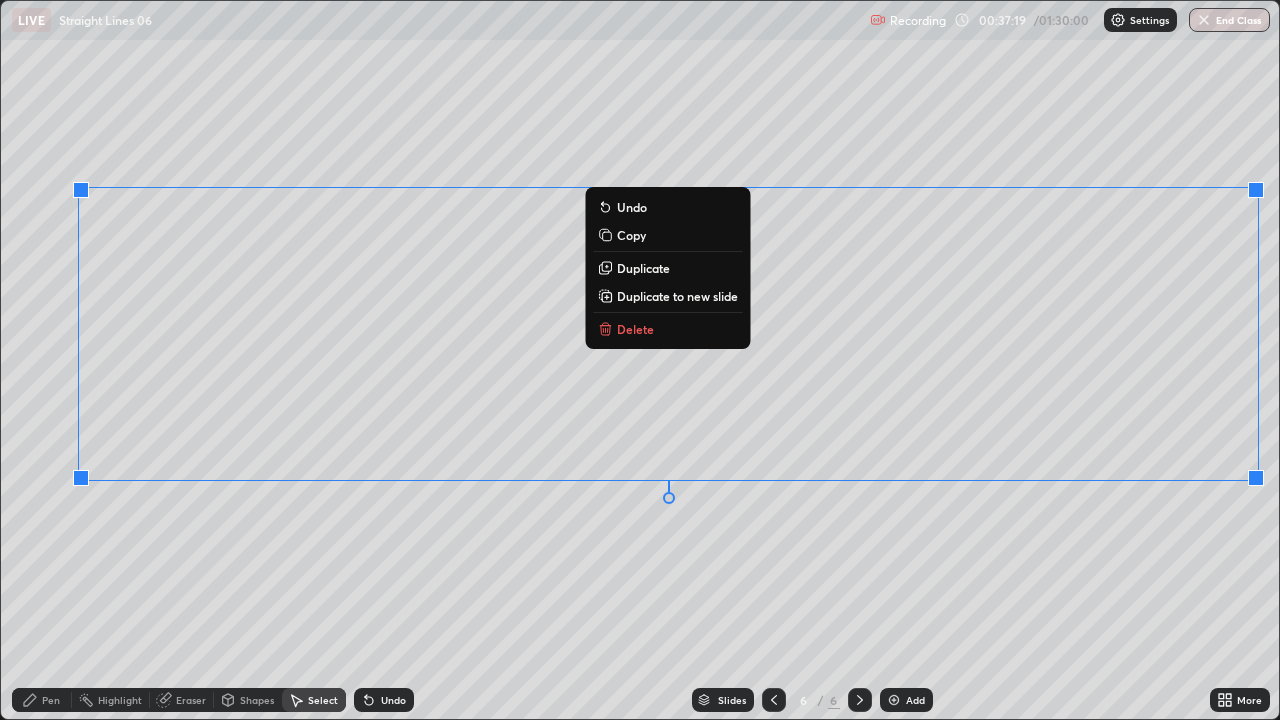 click on "Duplicate to new slide" at bounding box center (677, 296) 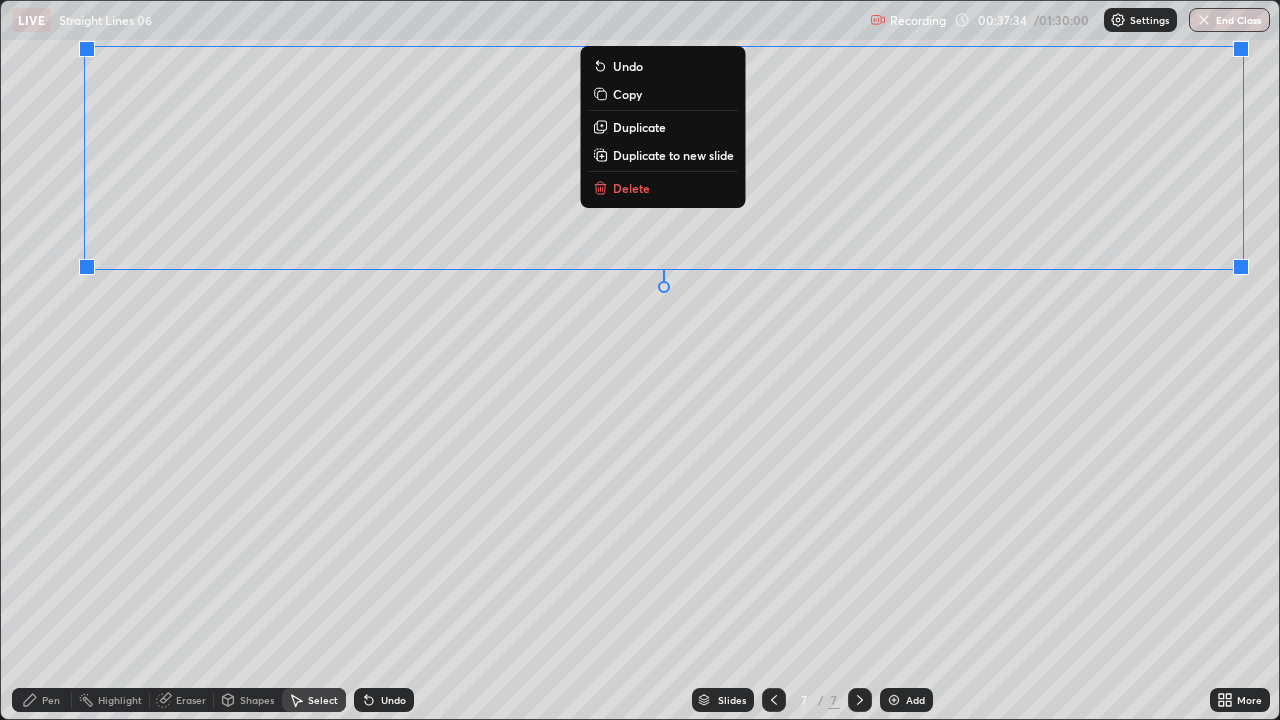 click on "0 ° Undo Copy Duplicate Duplicate to new slide Delete" at bounding box center (640, 360) 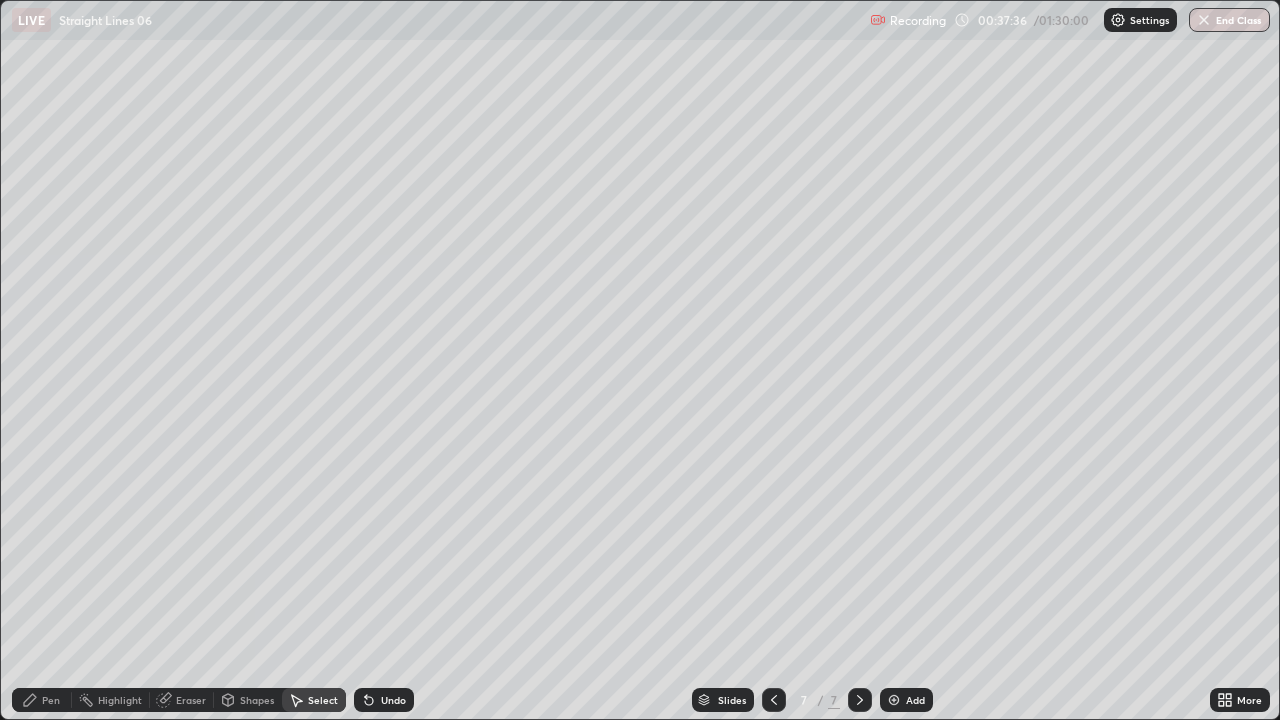 click on "Pen" at bounding box center (42, 700) 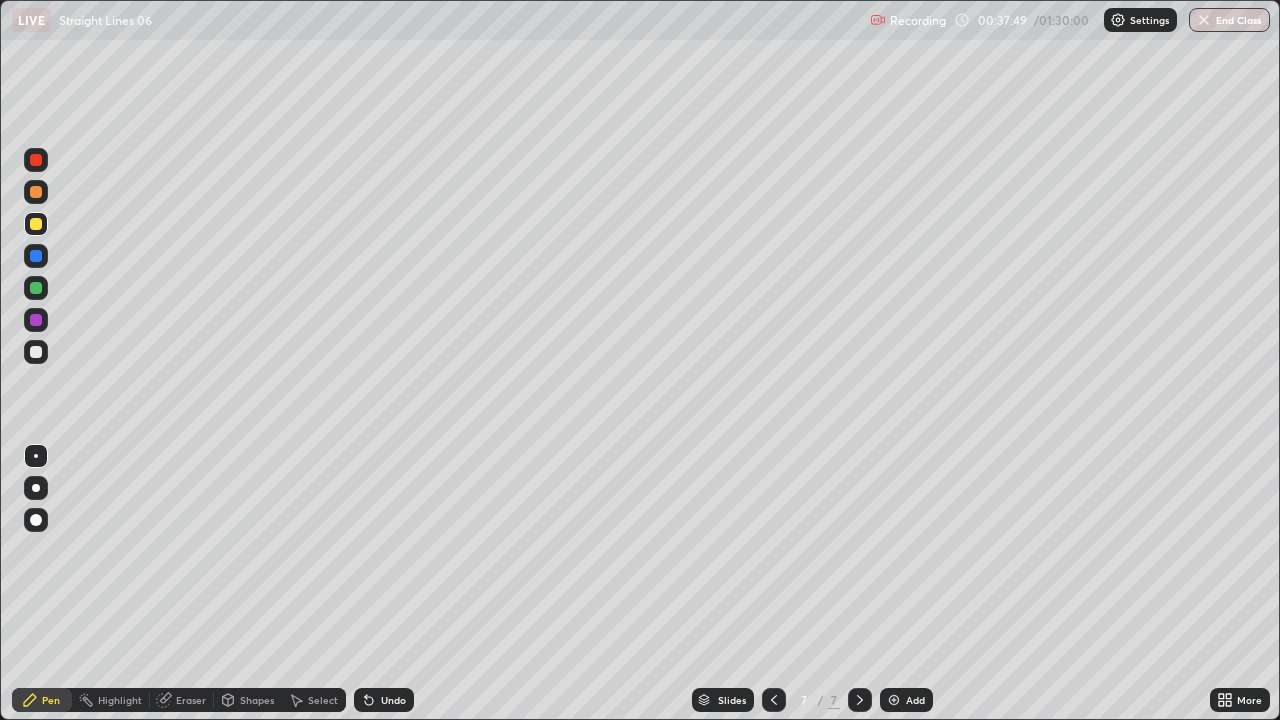 click on "Shapes" at bounding box center (257, 700) 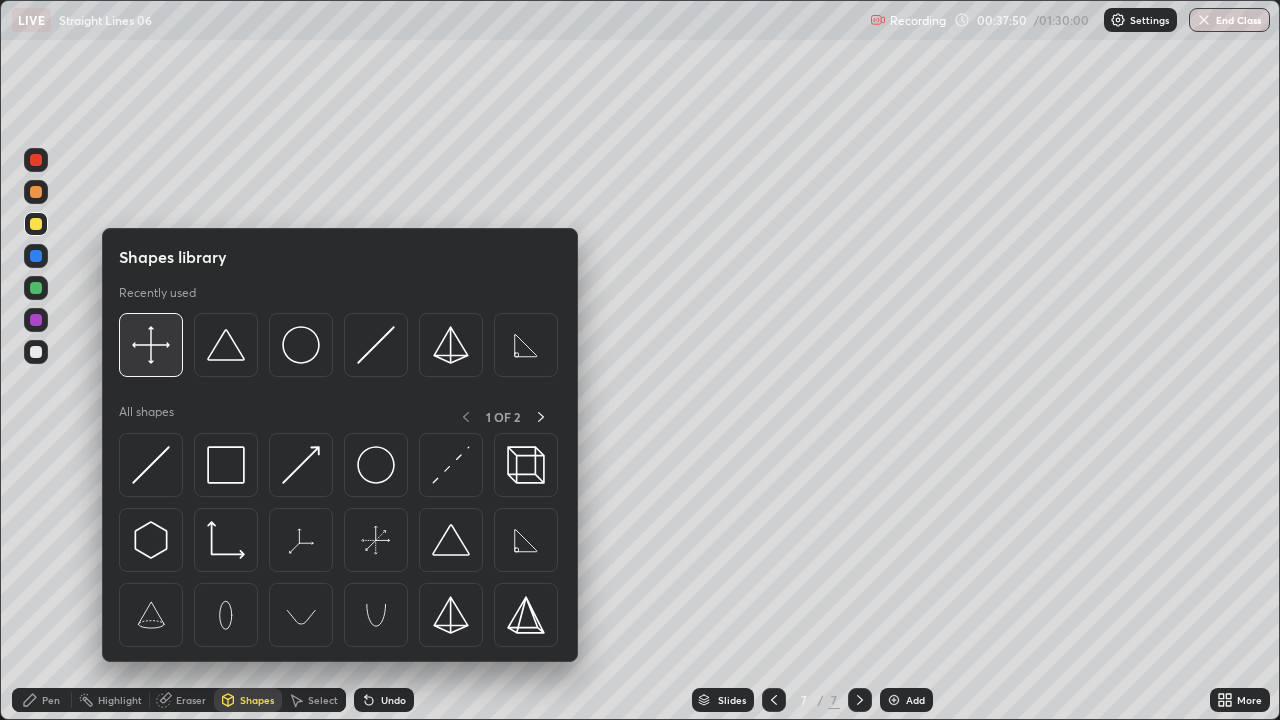 click at bounding box center (151, 345) 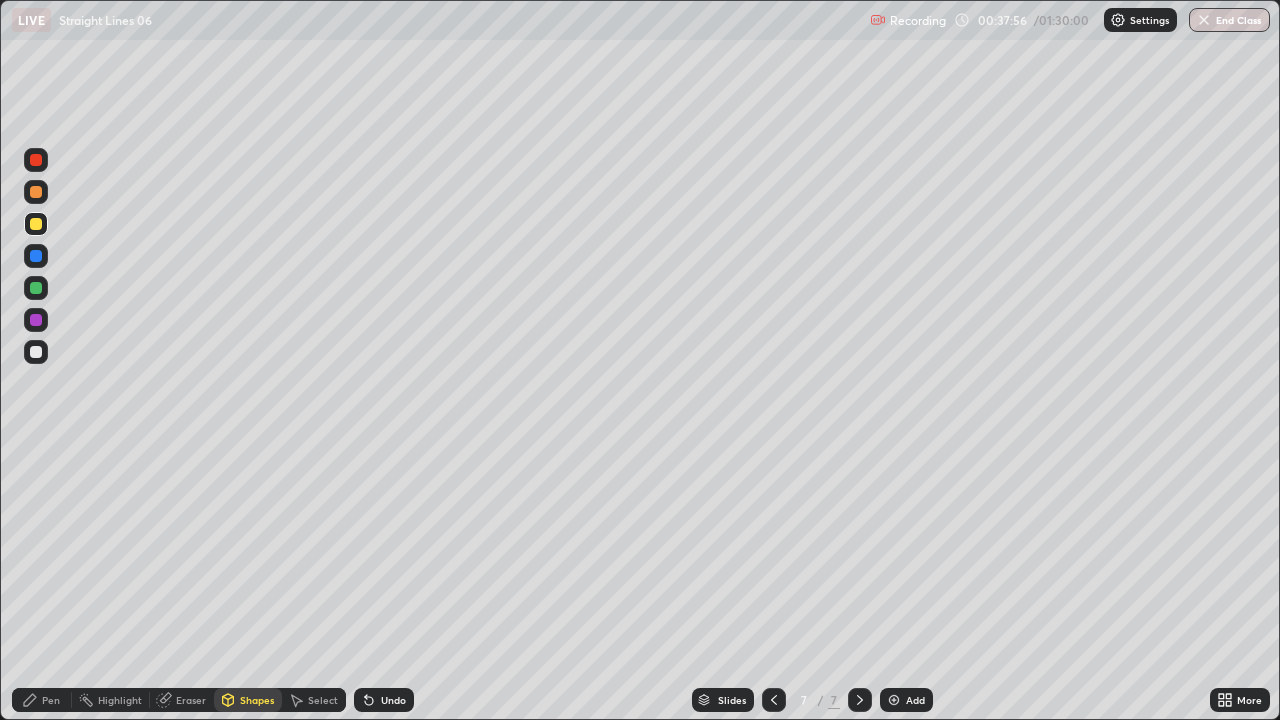click 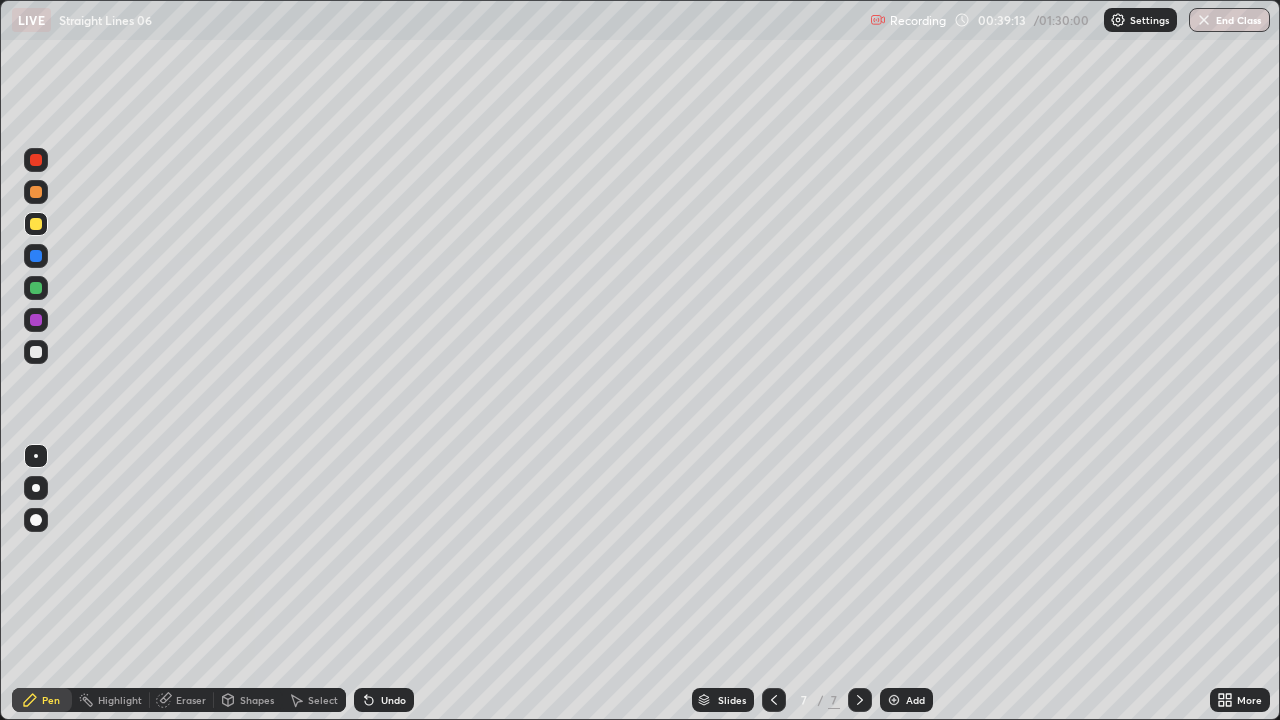 click on "Undo" at bounding box center [393, 700] 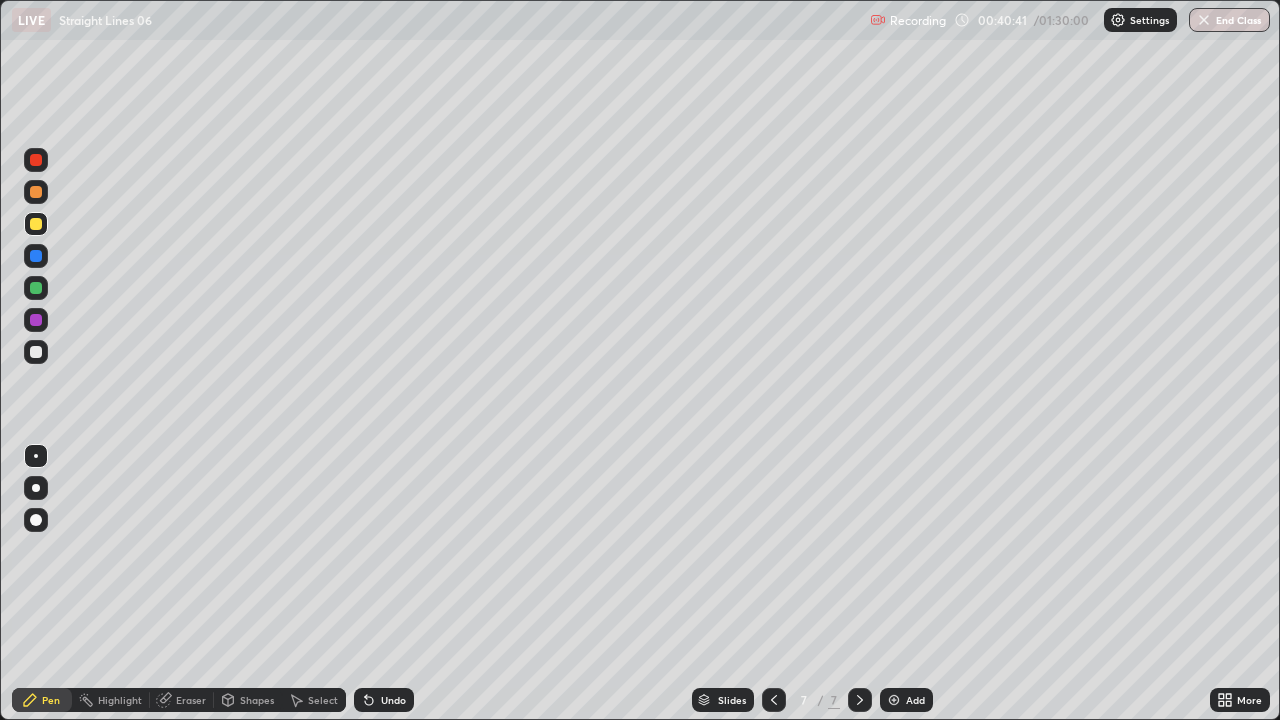 click at bounding box center (36, 320) 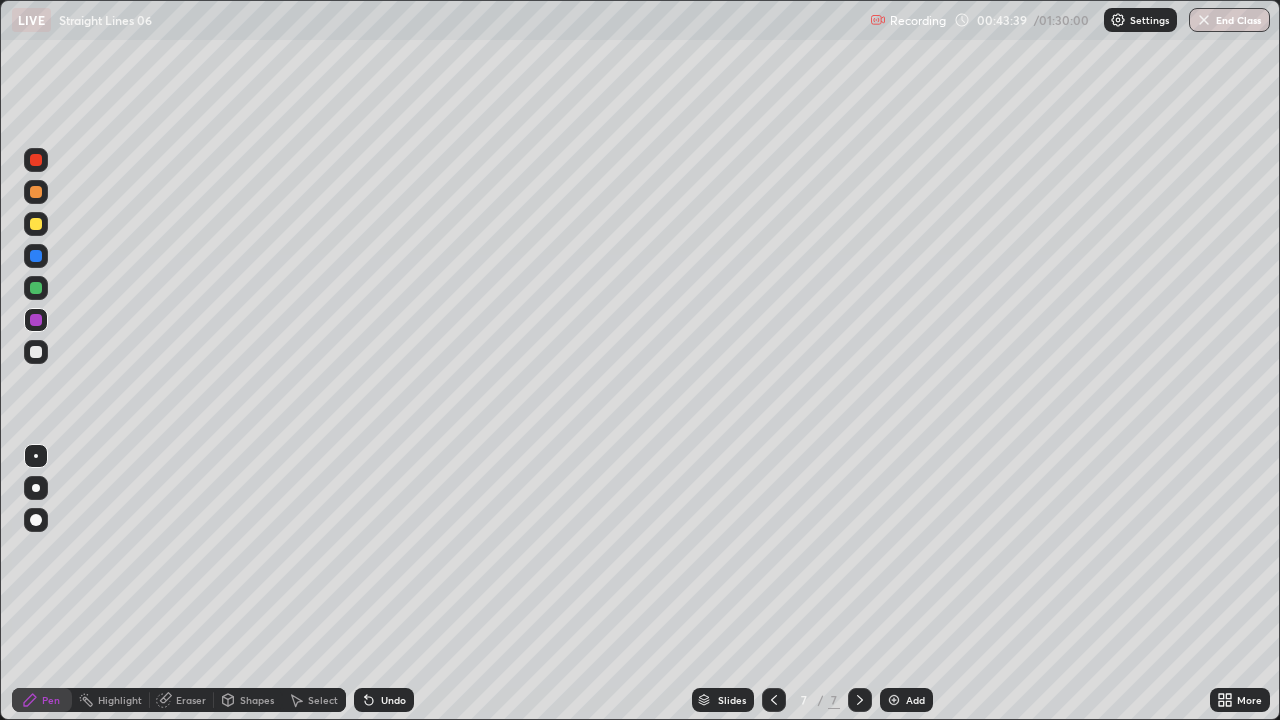 click at bounding box center (894, 700) 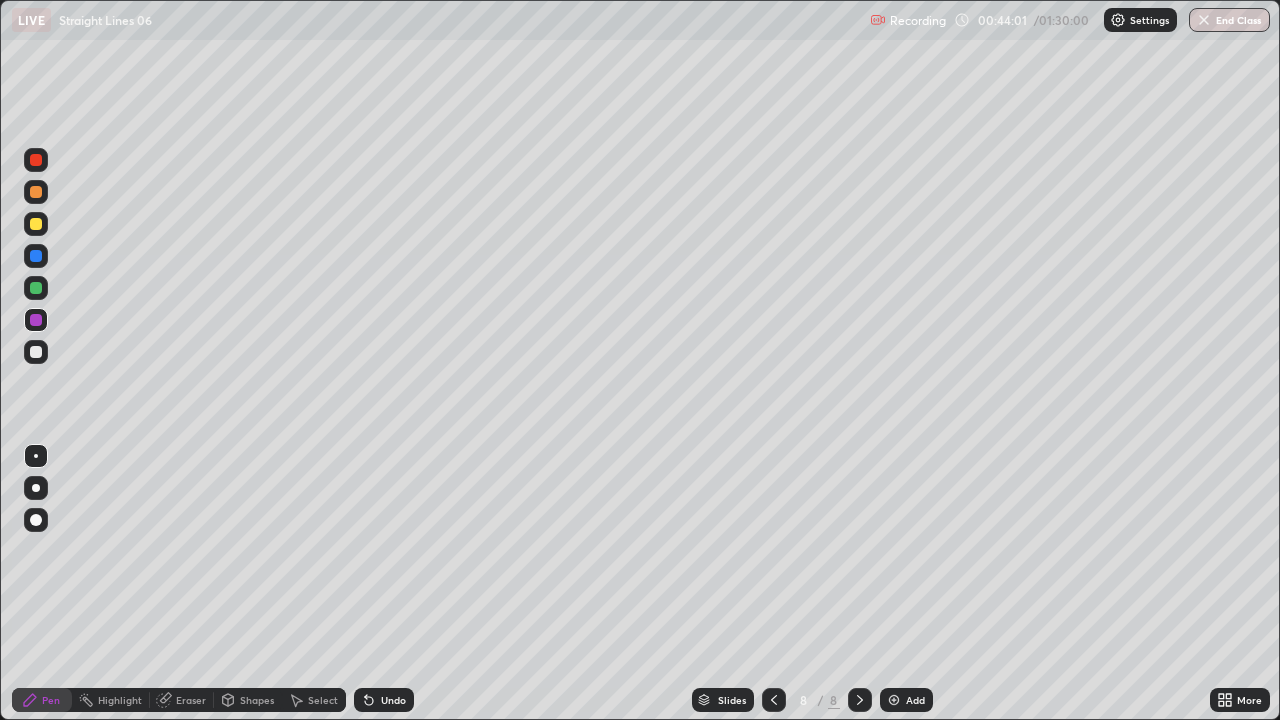 click 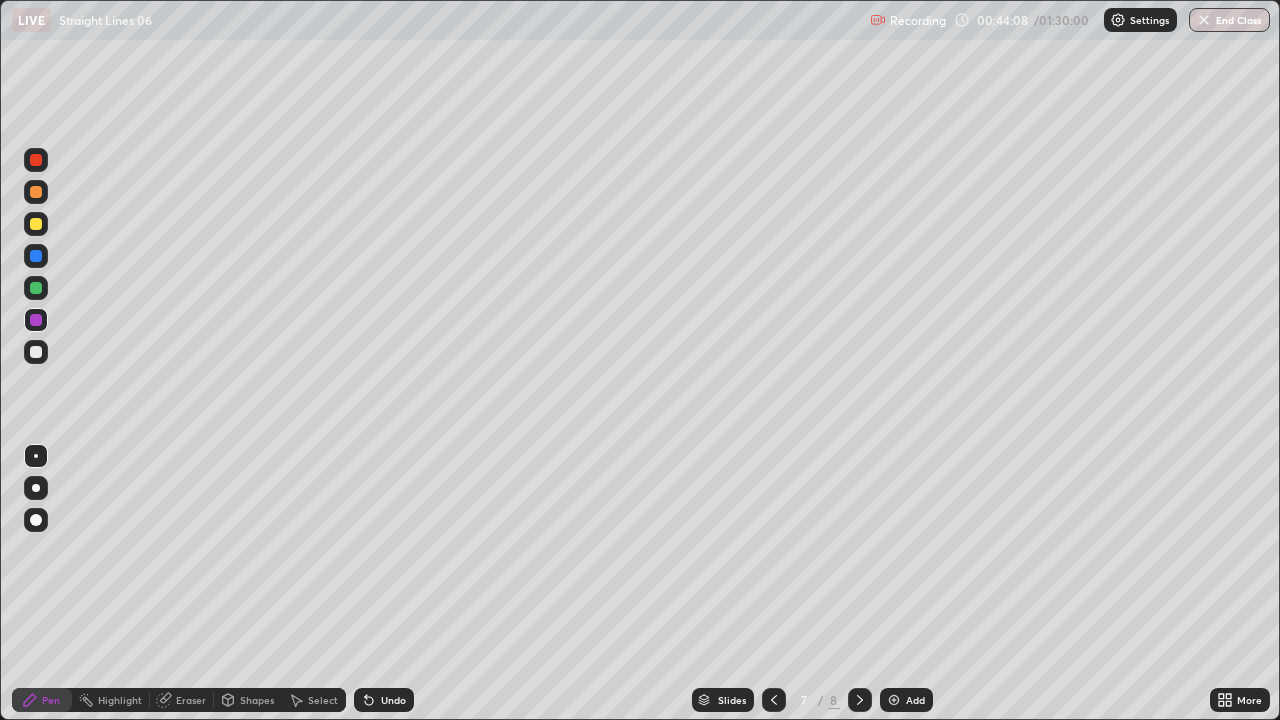 click 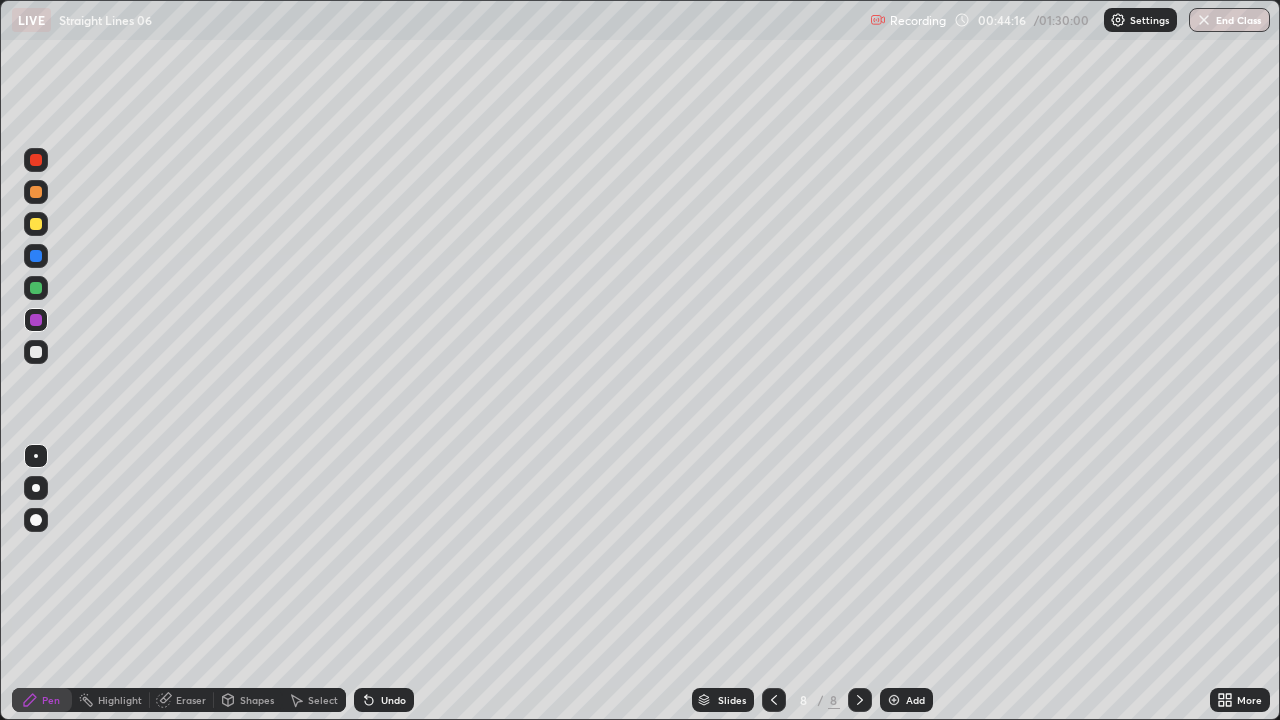 click 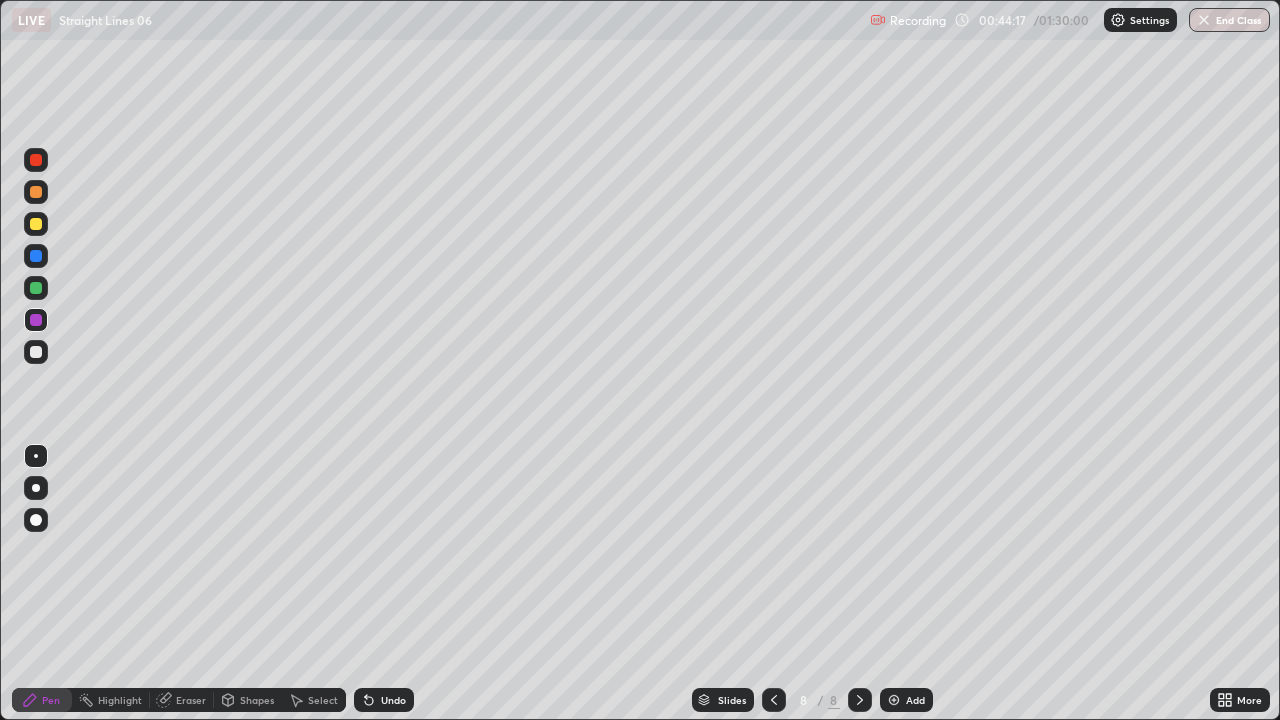 click 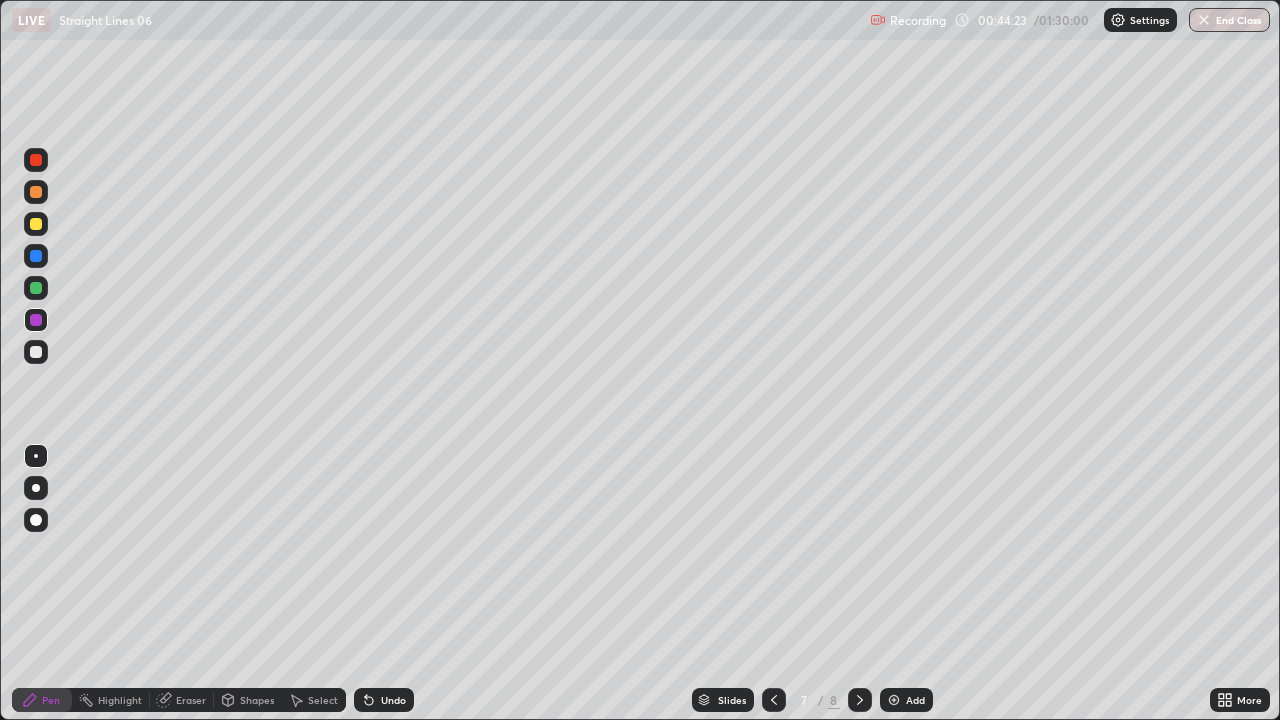 click 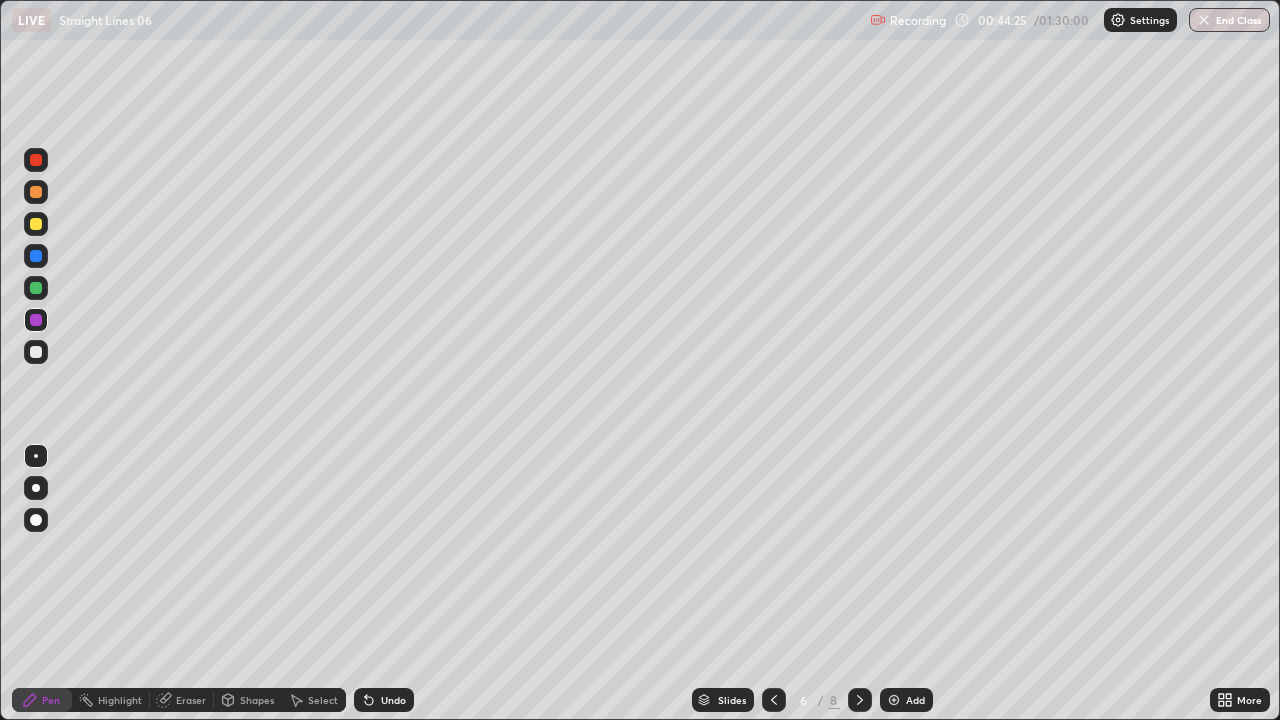 click 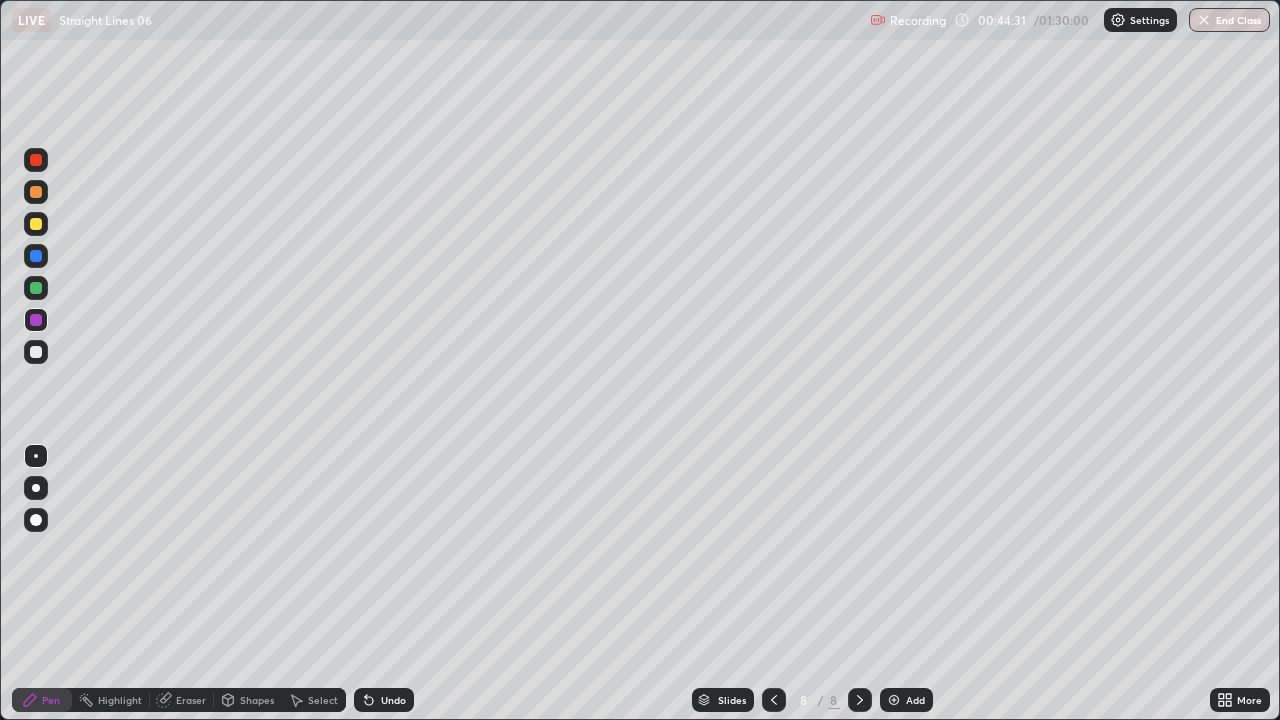 click 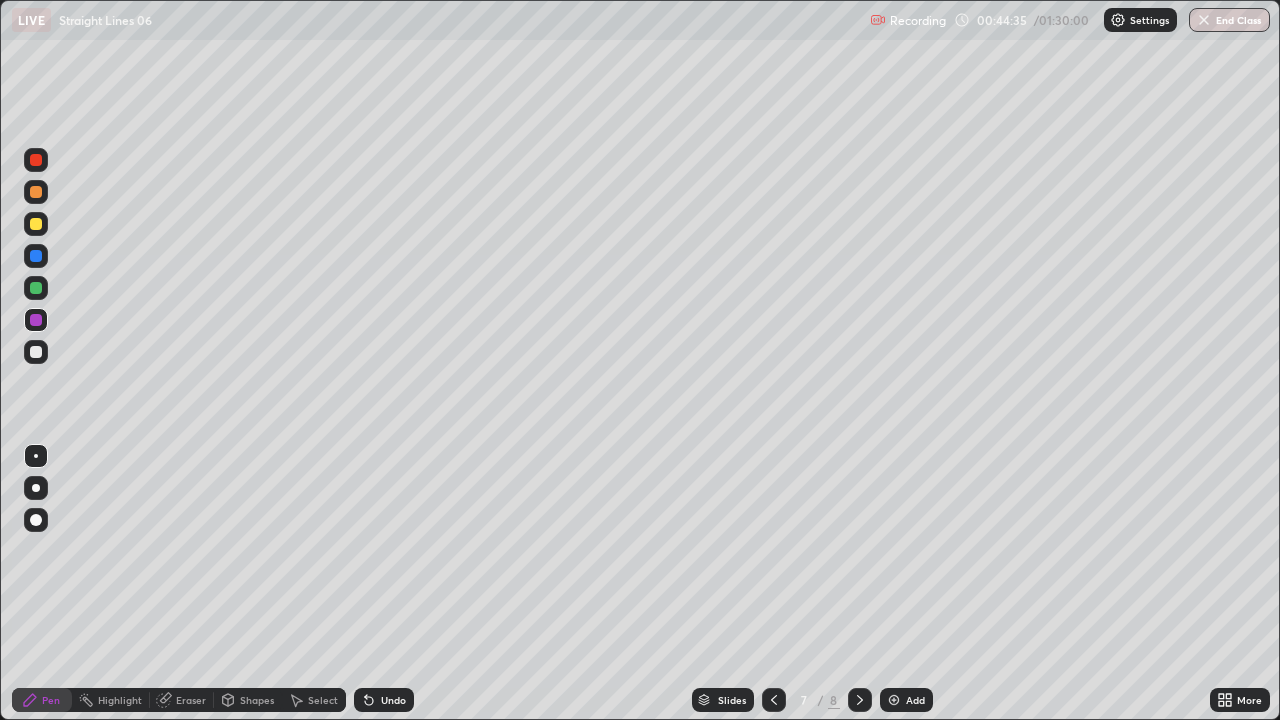 click 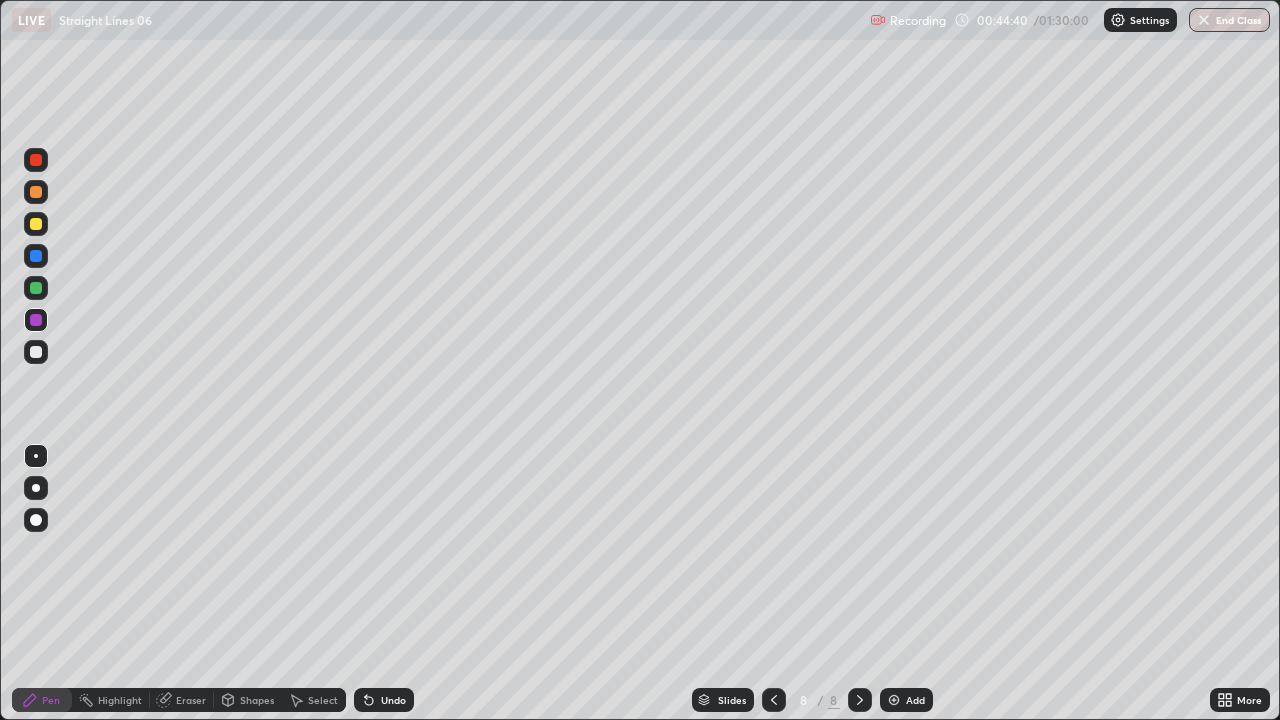click 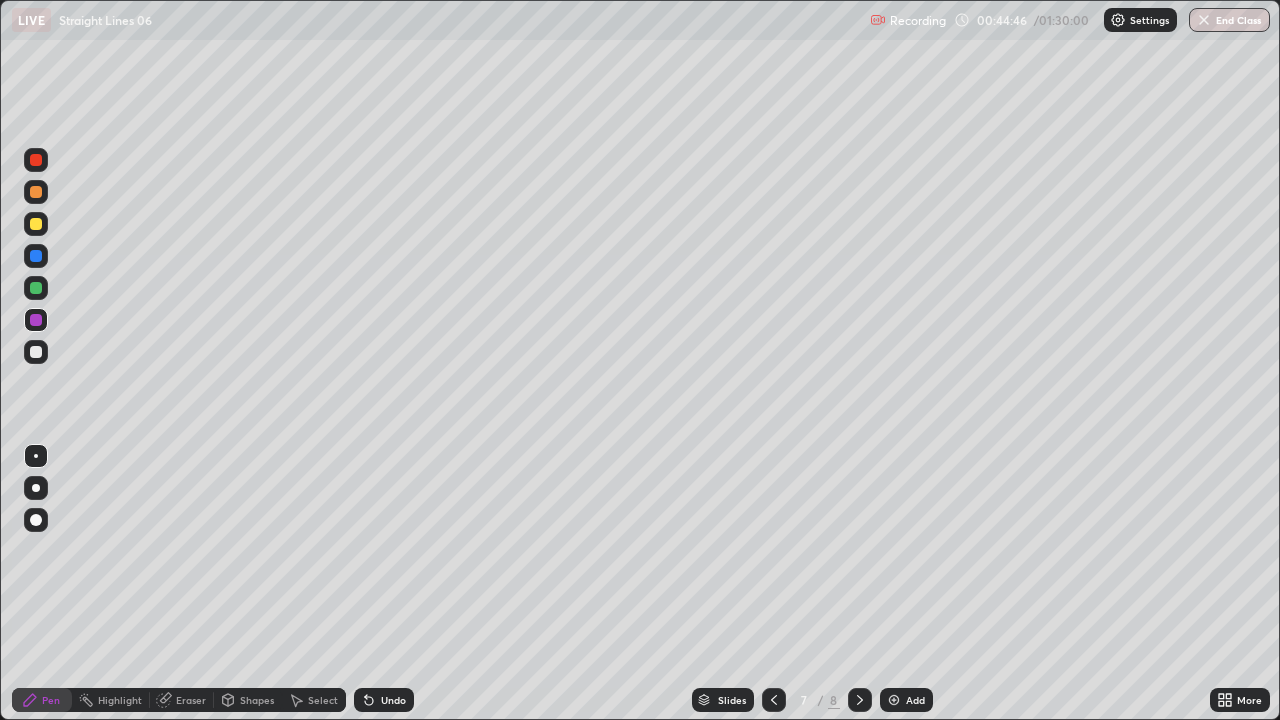 click at bounding box center [860, 700] 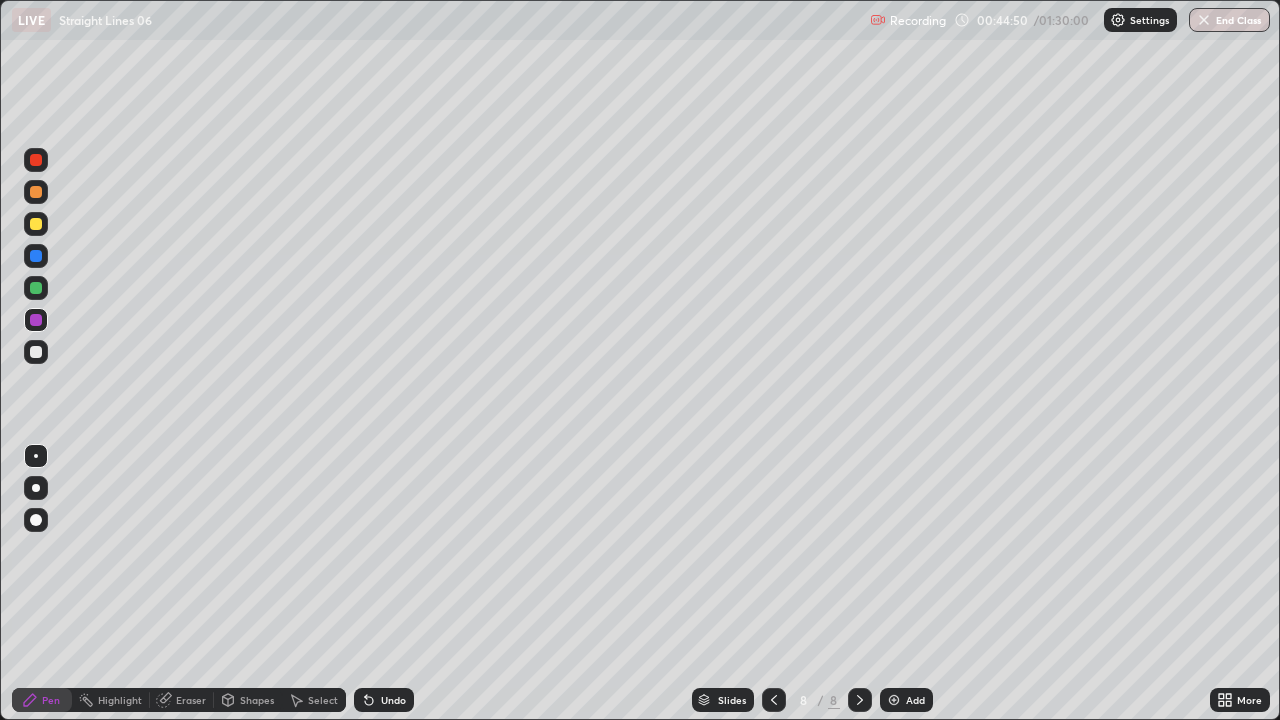 click 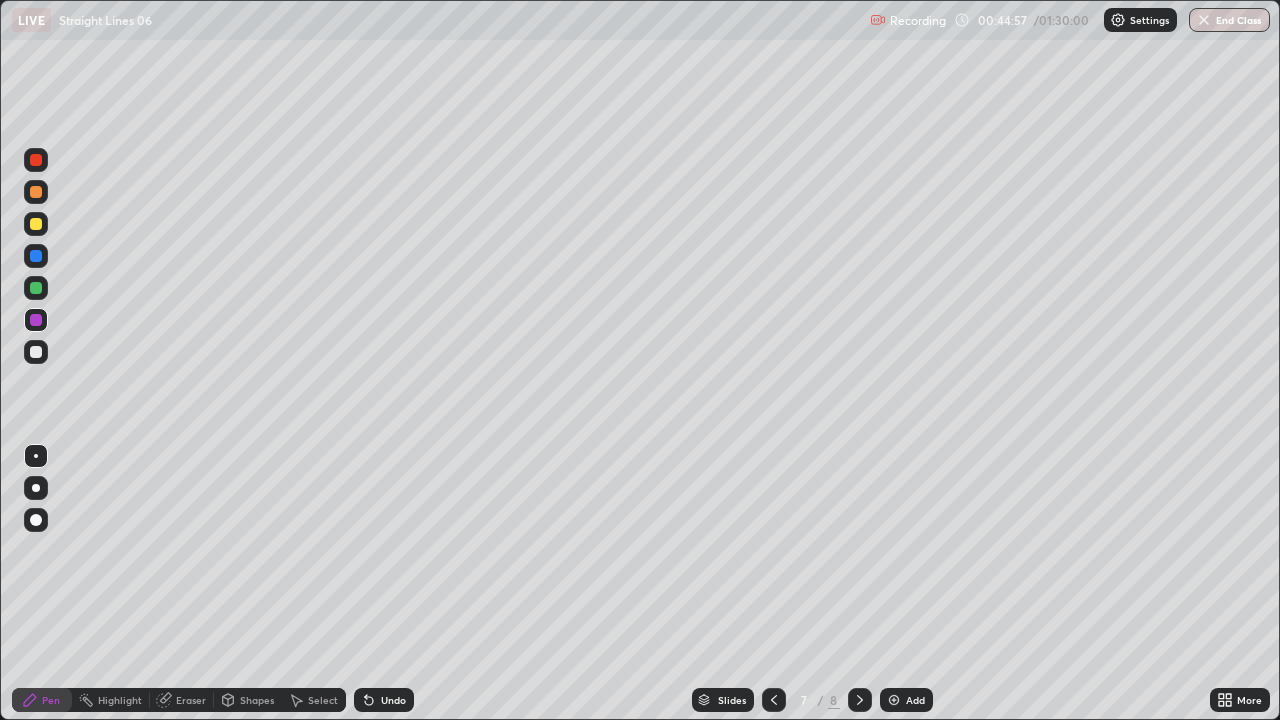 click 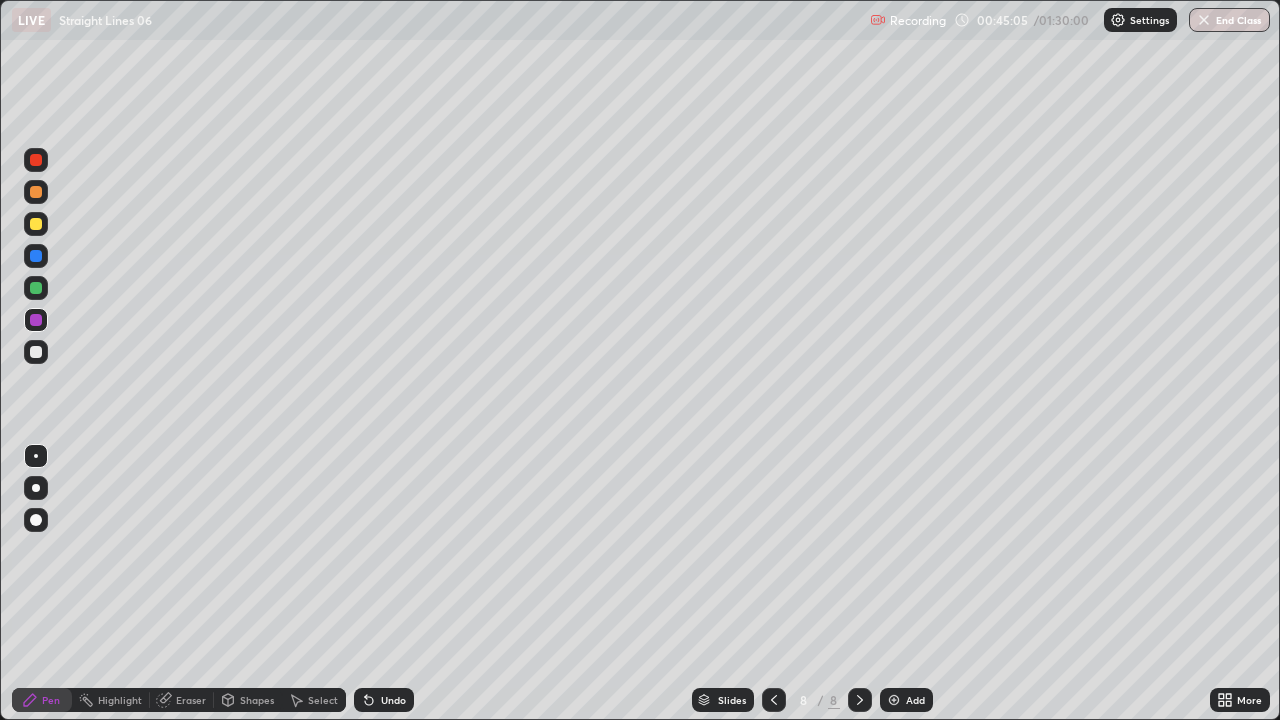 click 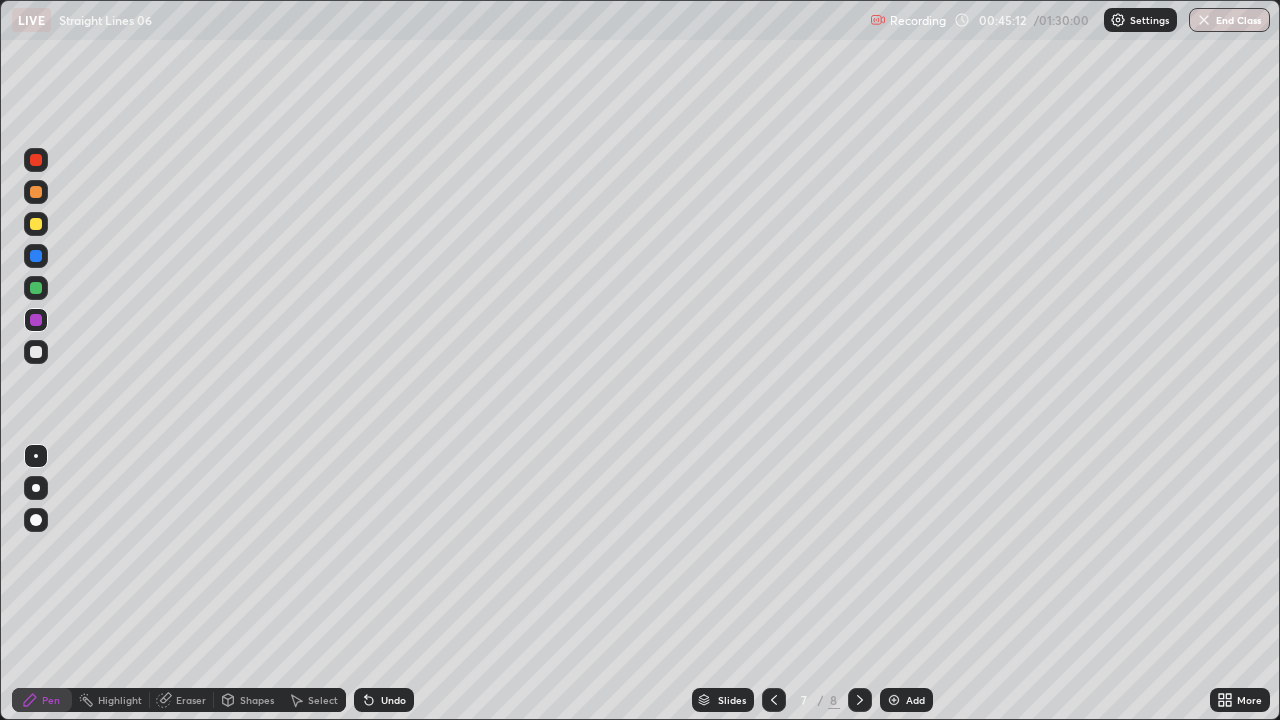 click 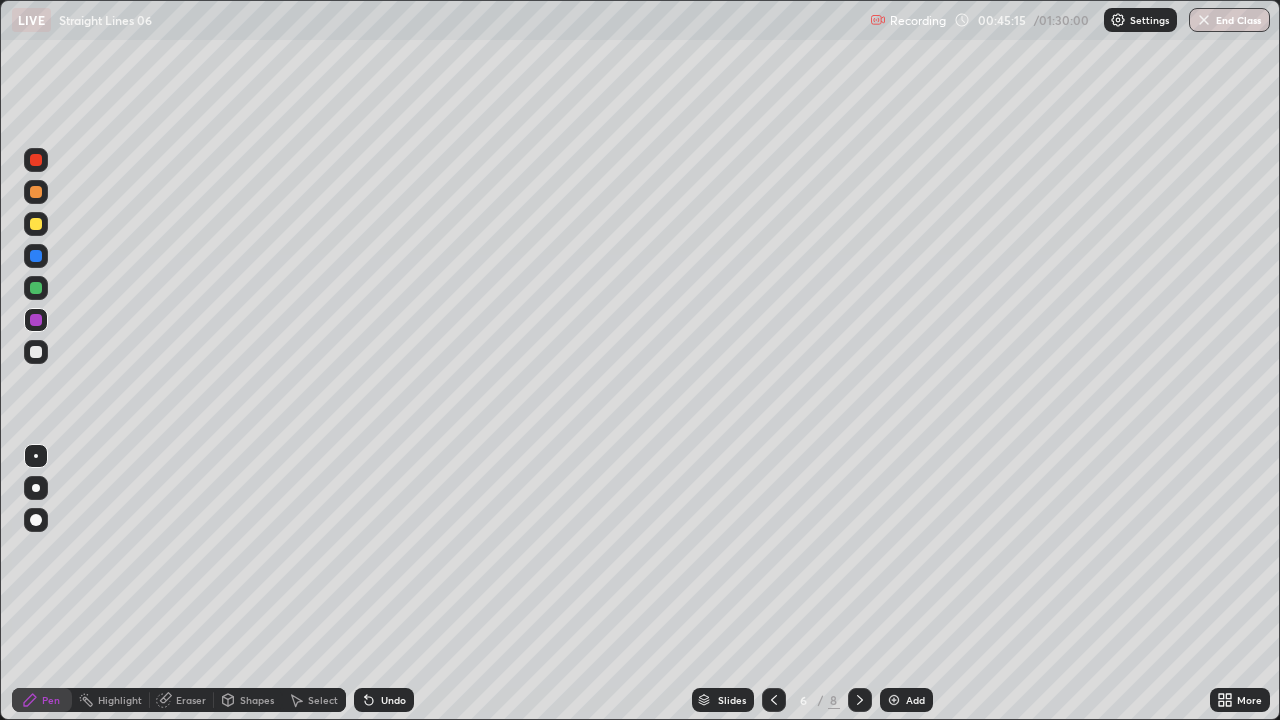 click 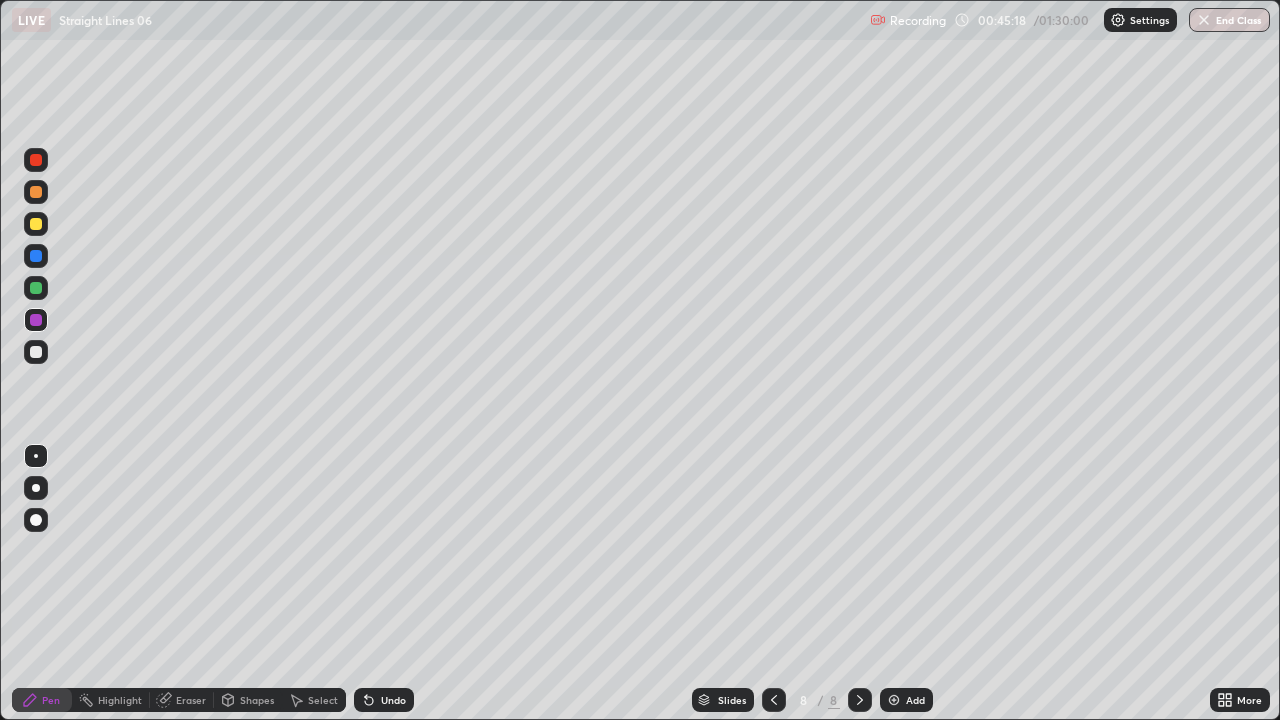 click on "Eraser" at bounding box center (191, 700) 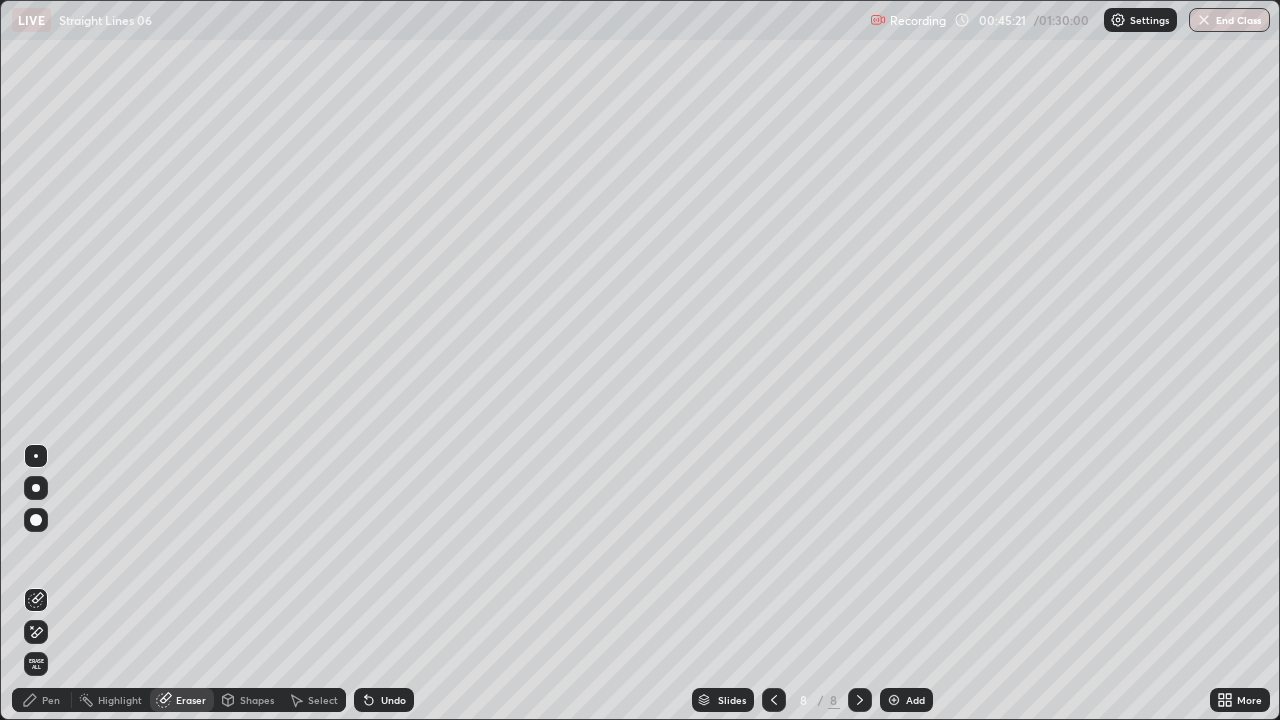 click on "Pen" at bounding box center (42, 700) 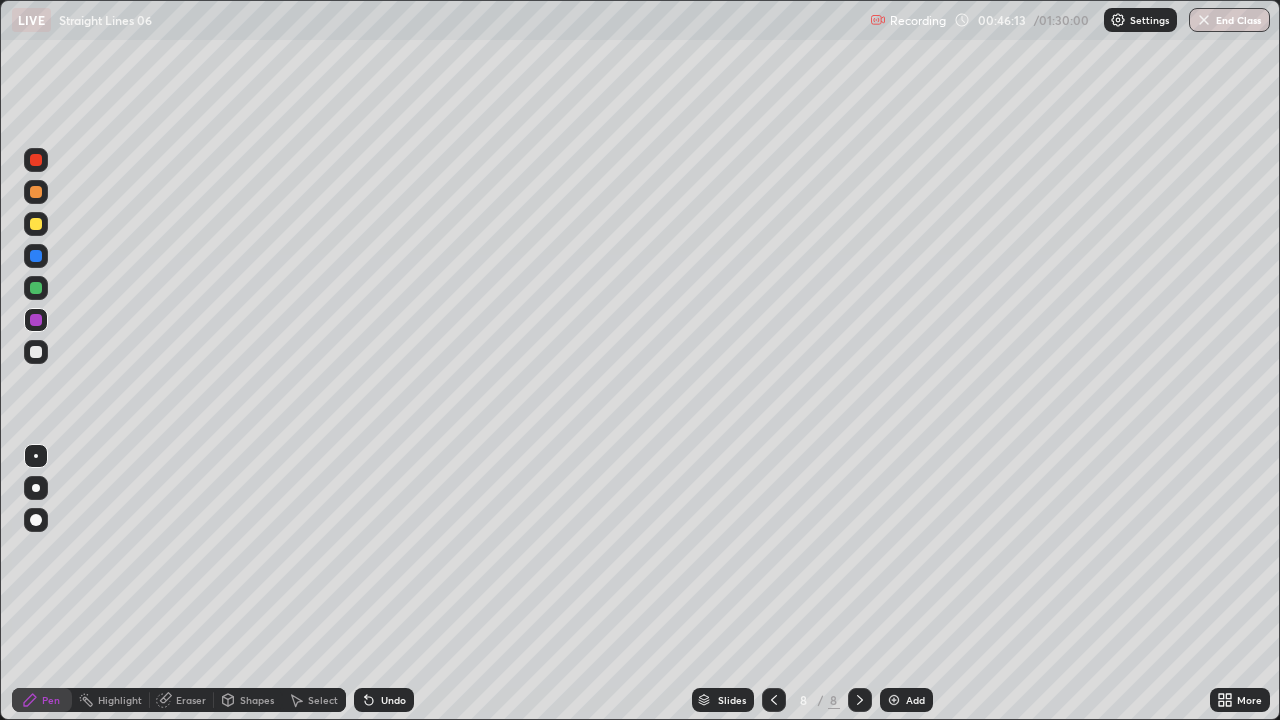 click 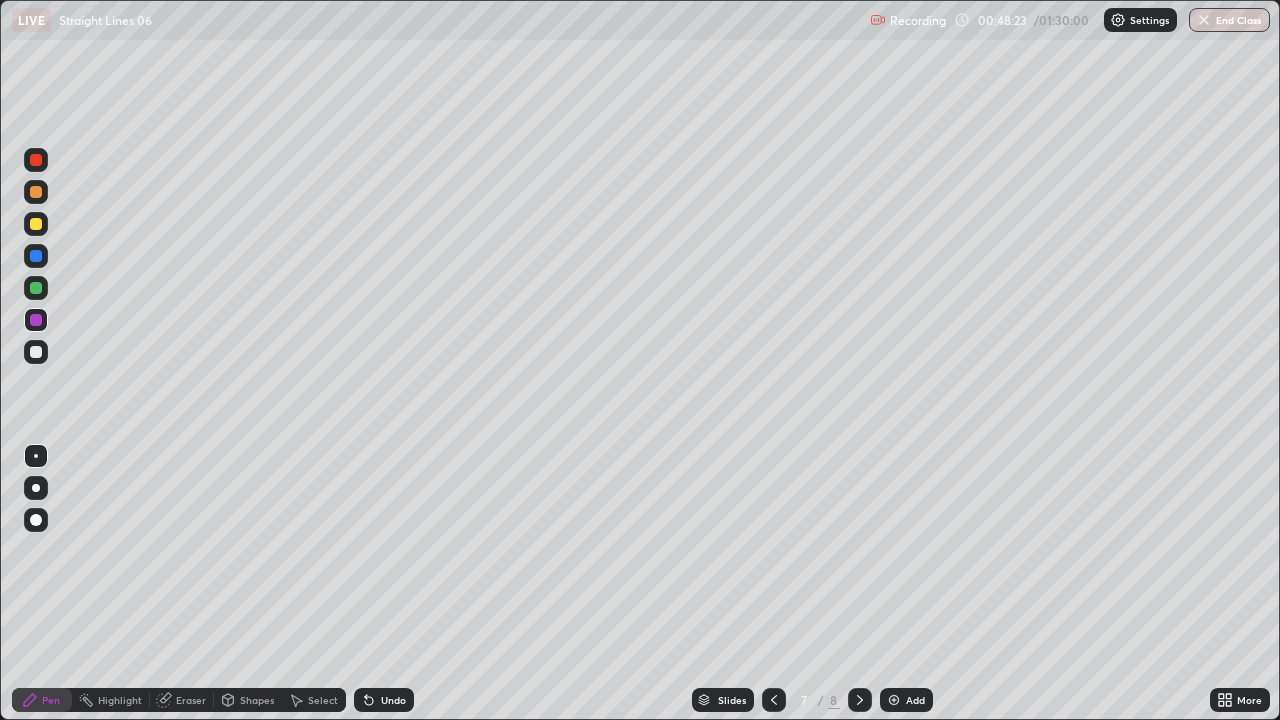 click 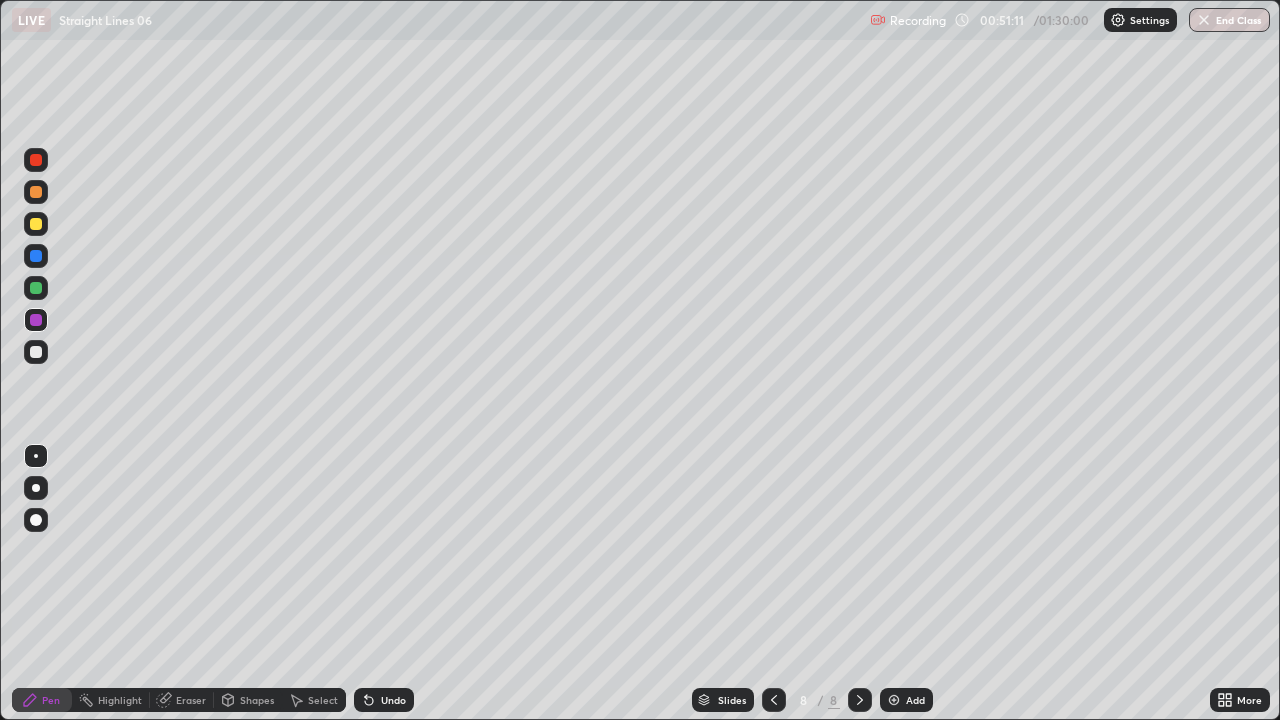 click on "Add" at bounding box center [906, 700] 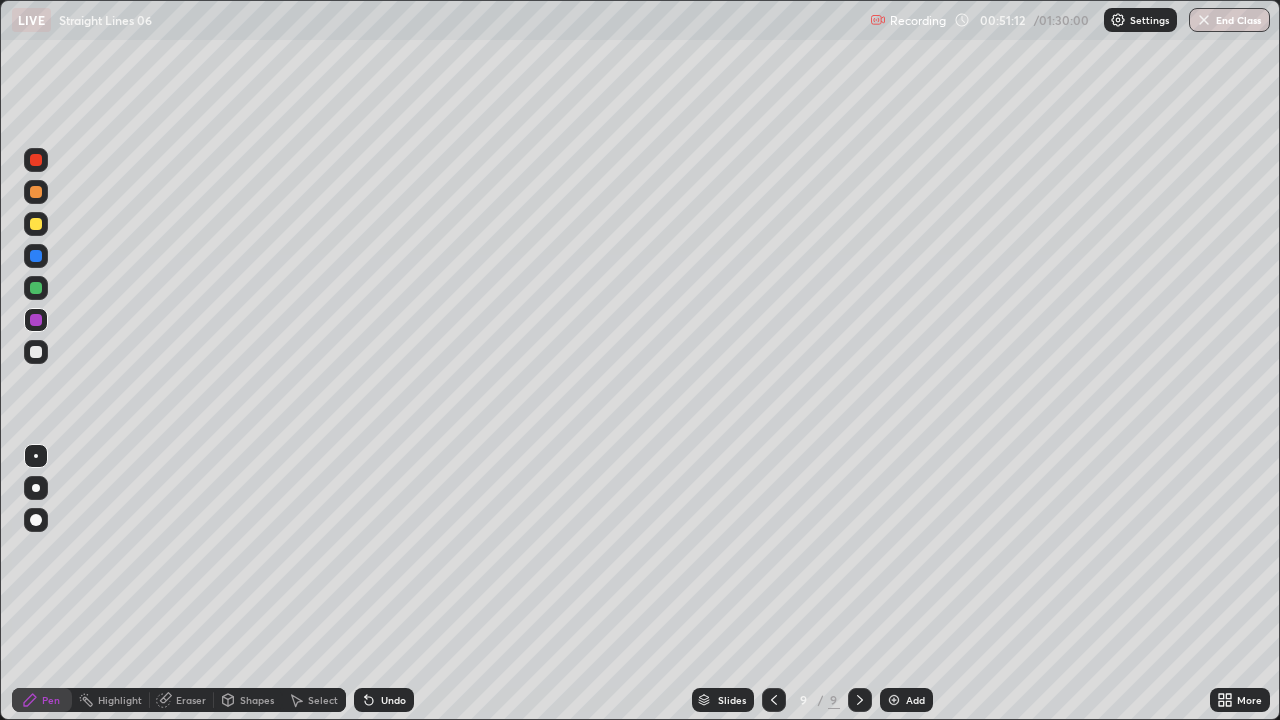 click at bounding box center (36, 224) 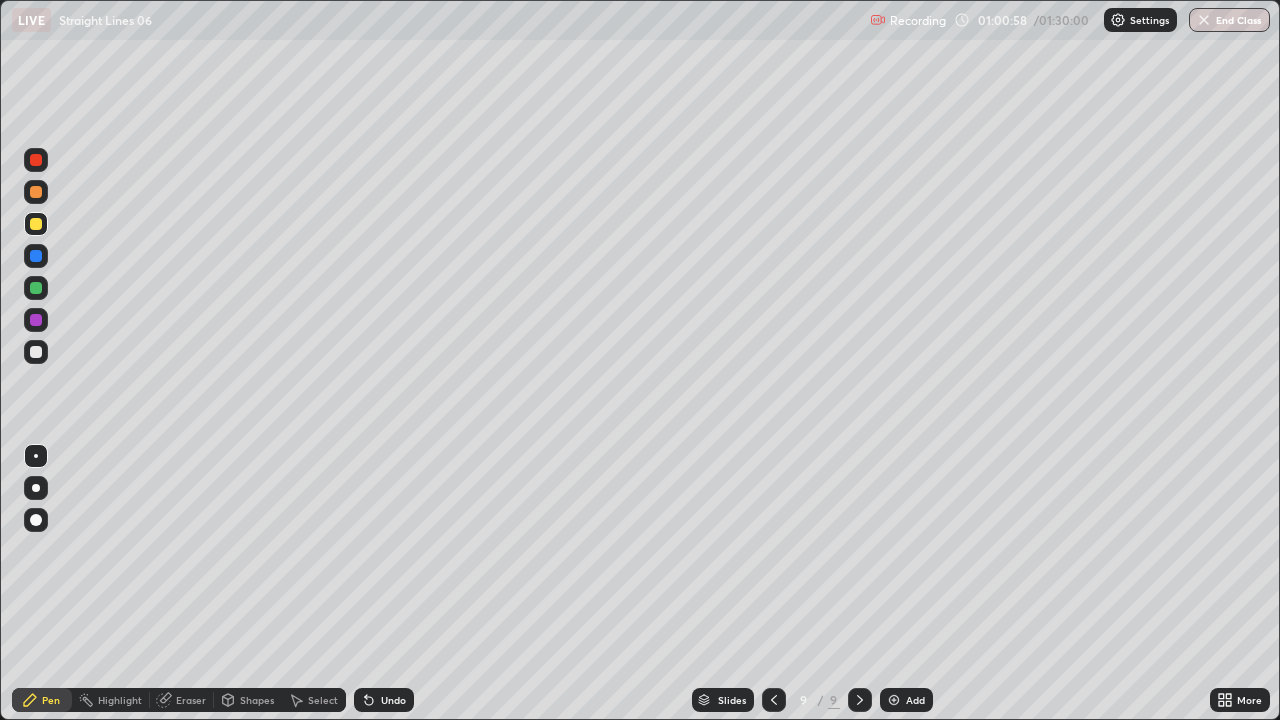 click at bounding box center [36, 320] 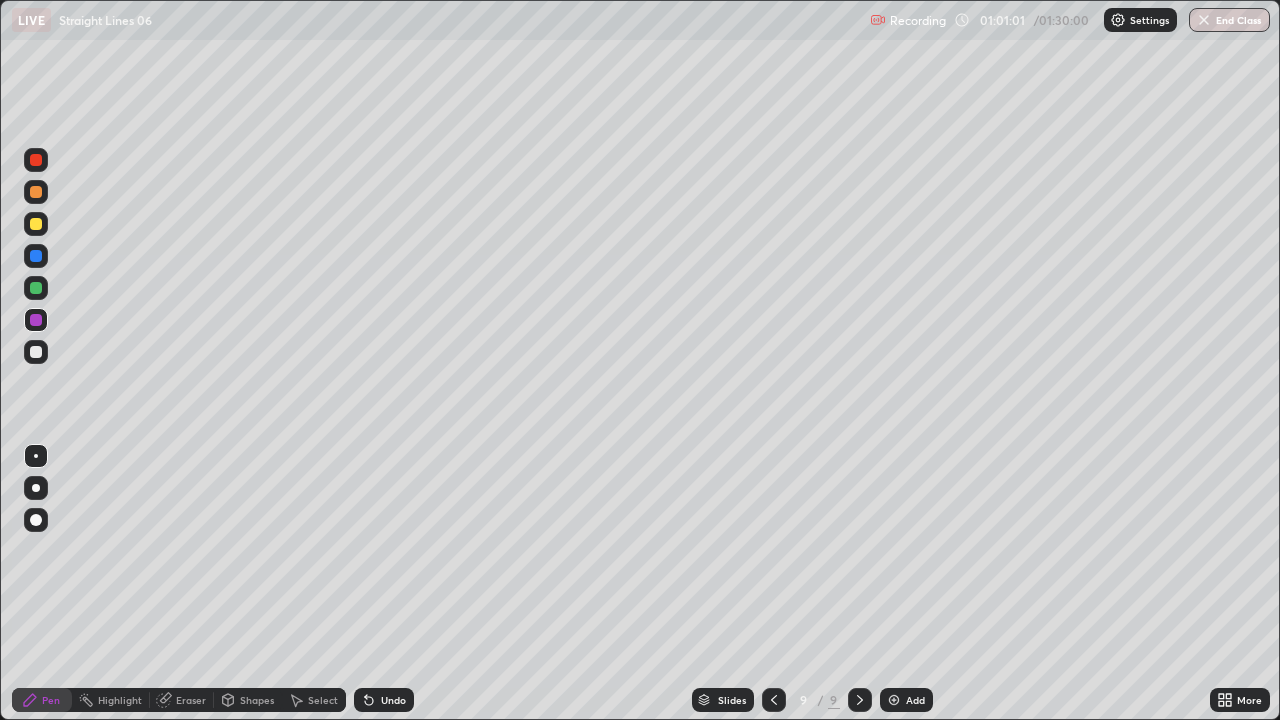 click at bounding box center [36, 224] 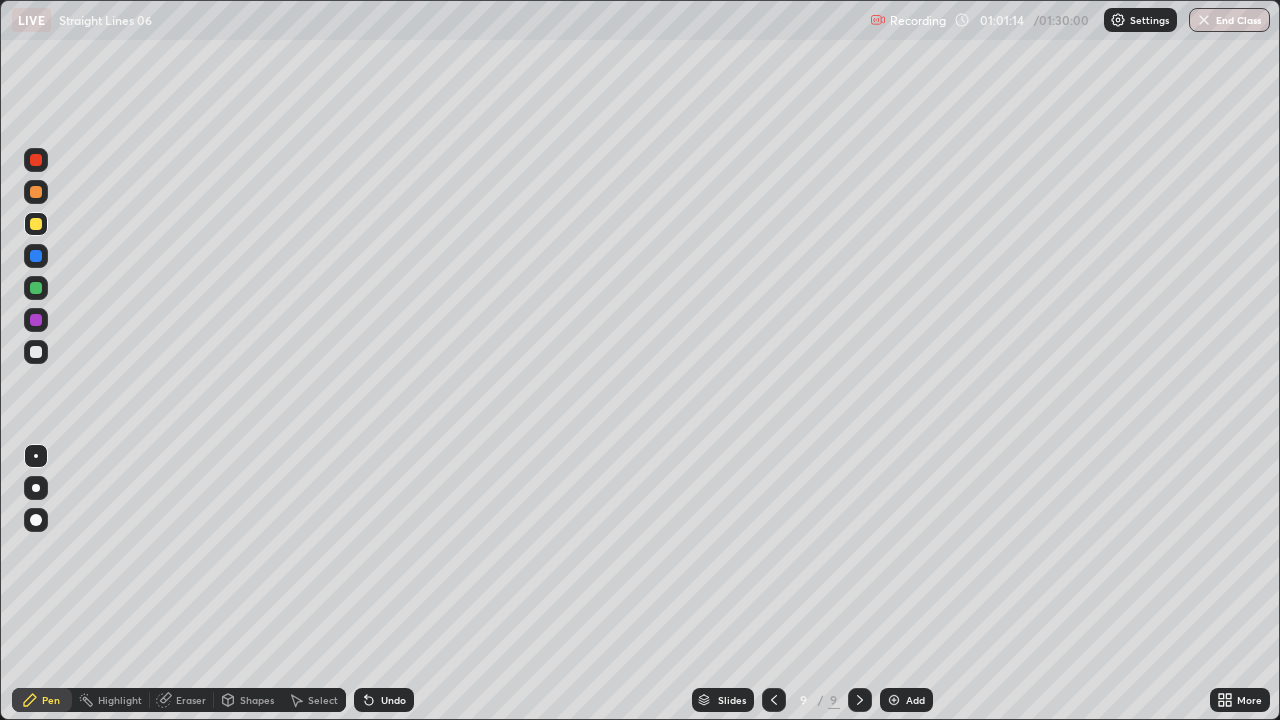 click on "Undo" at bounding box center (393, 700) 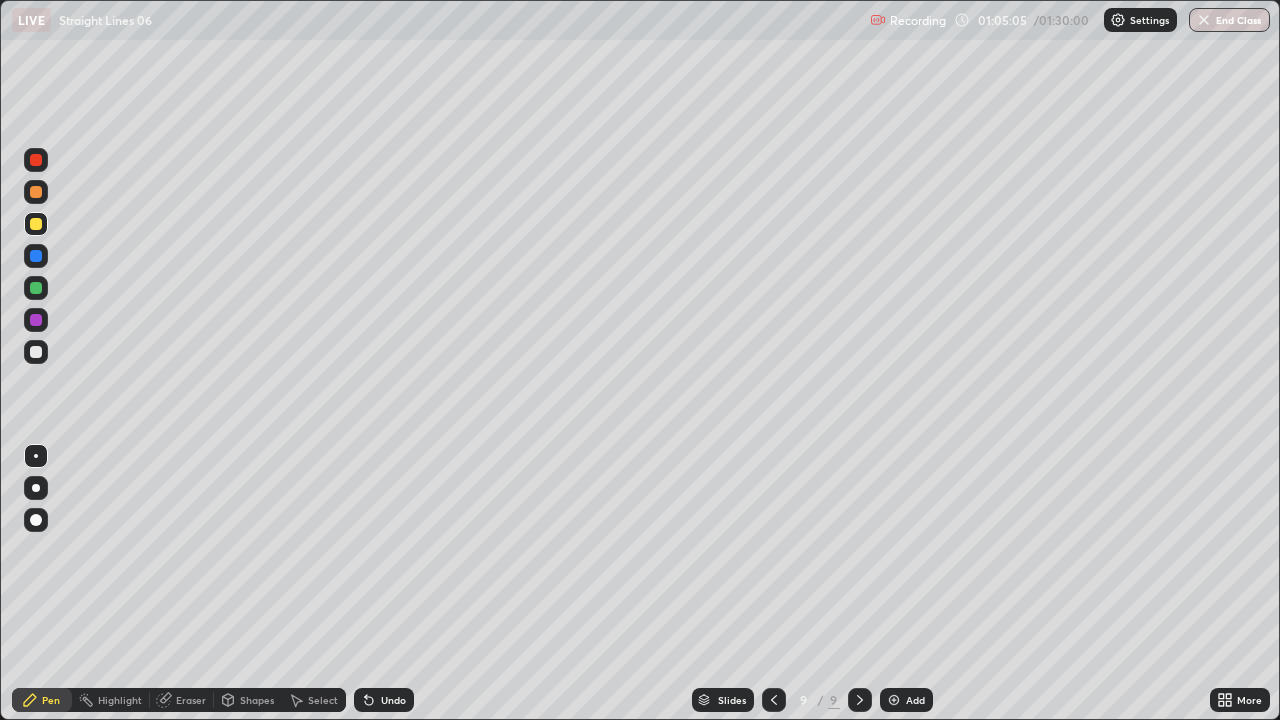 click on "Add" at bounding box center [906, 700] 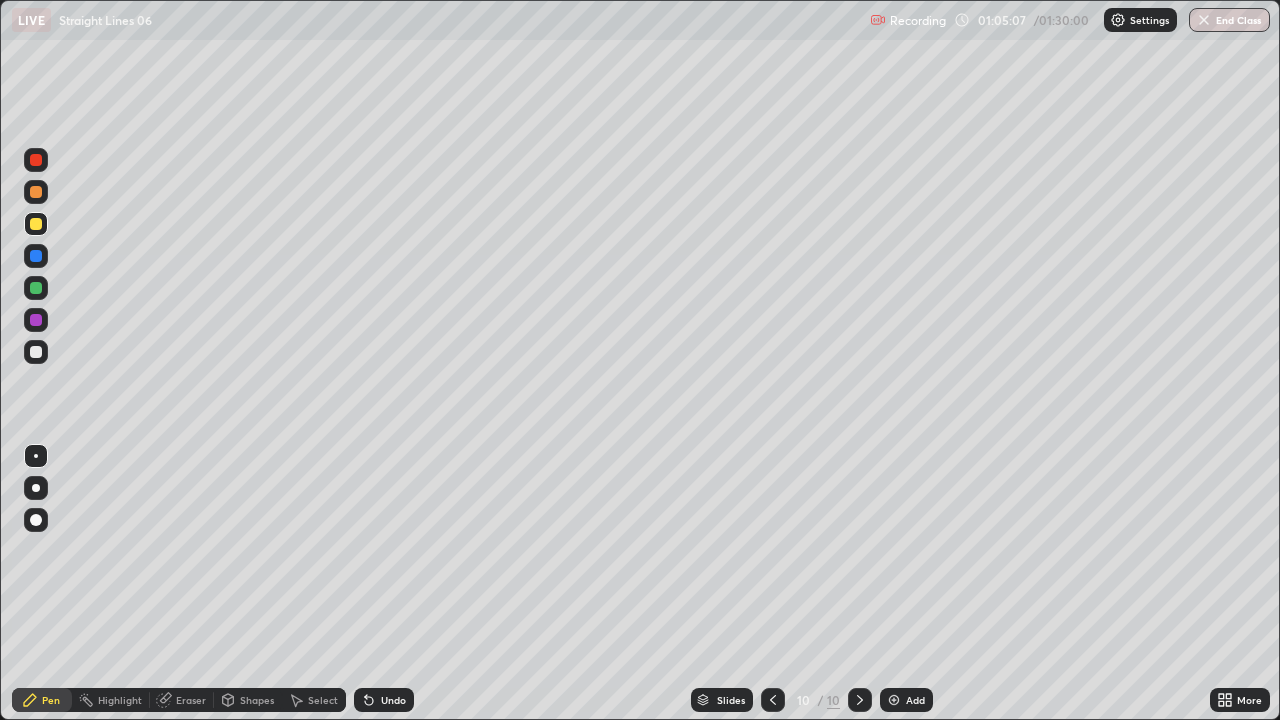 click at bounding box center (36, 160) 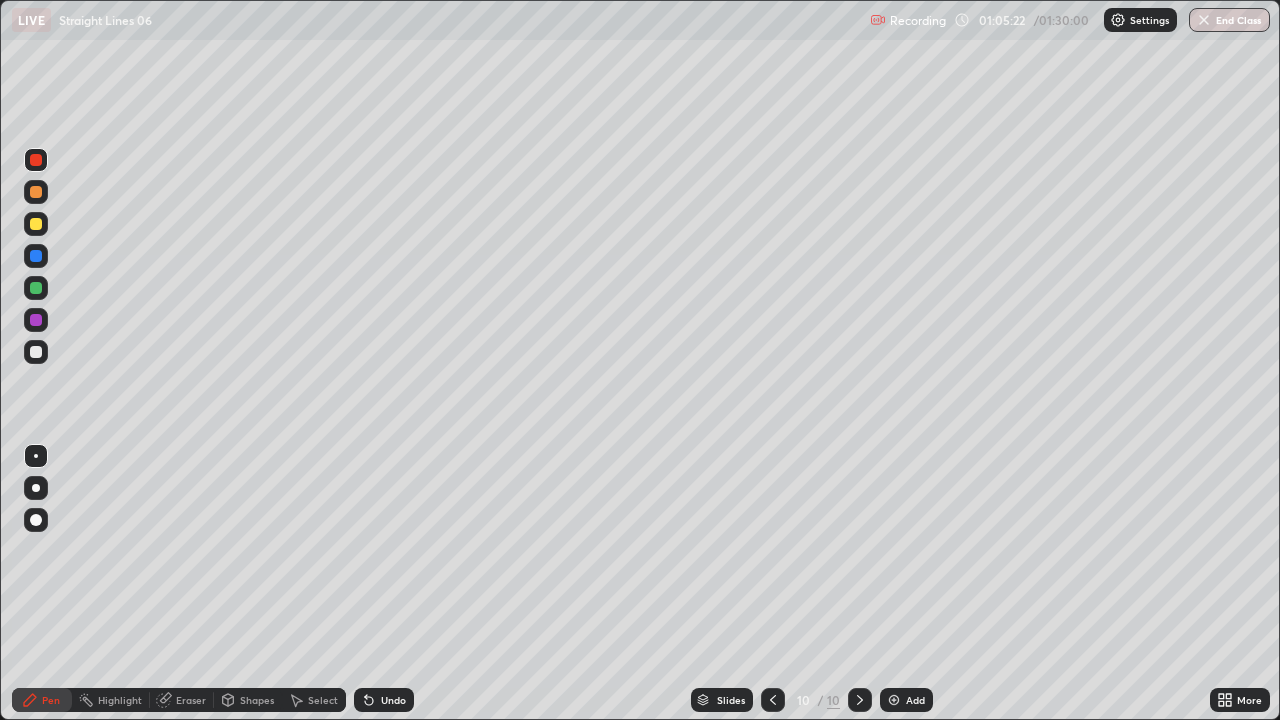 click at bounding box center [36, 352] 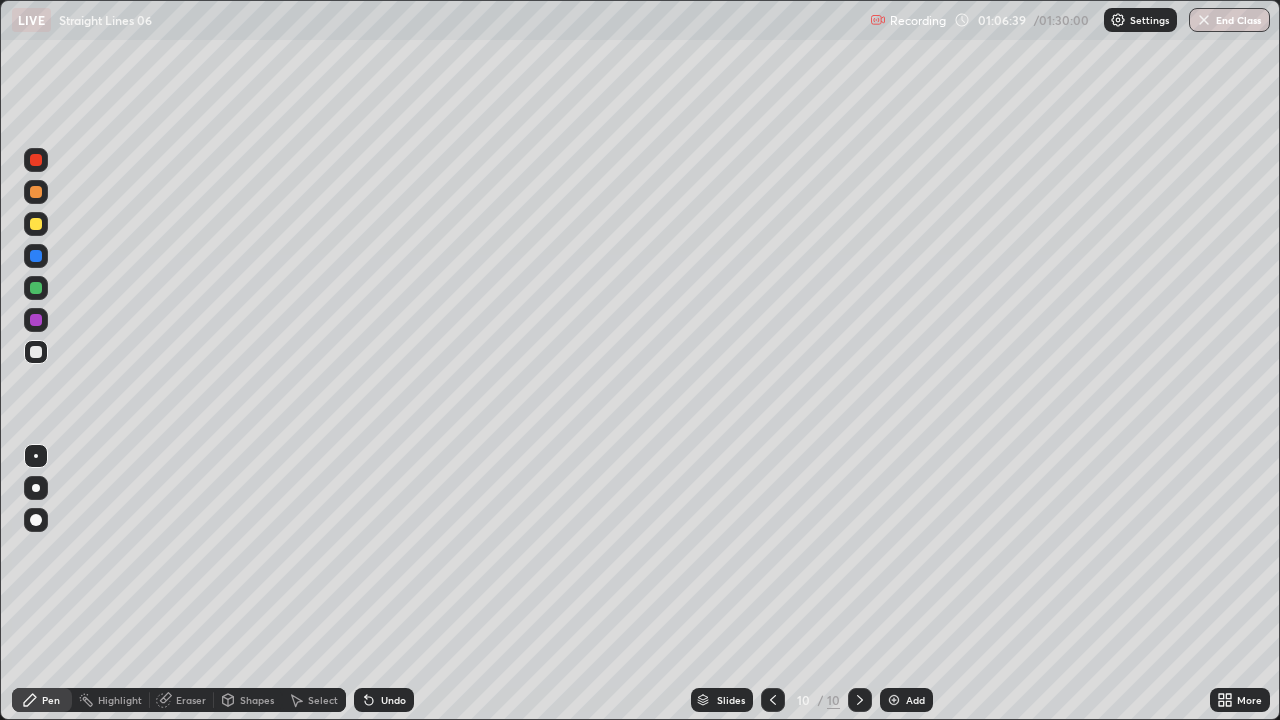 click on "Undo" at bounding box center [384, 700] 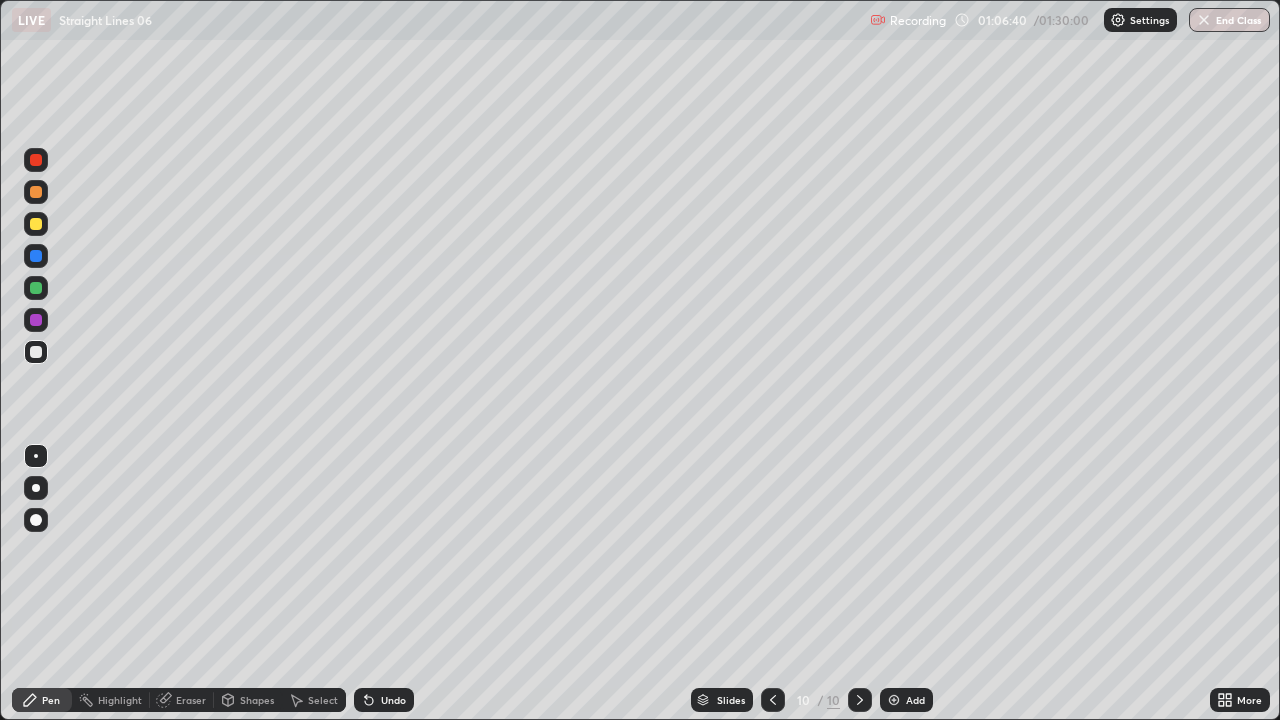 click on "Undo" at bounding box center (384, 700) 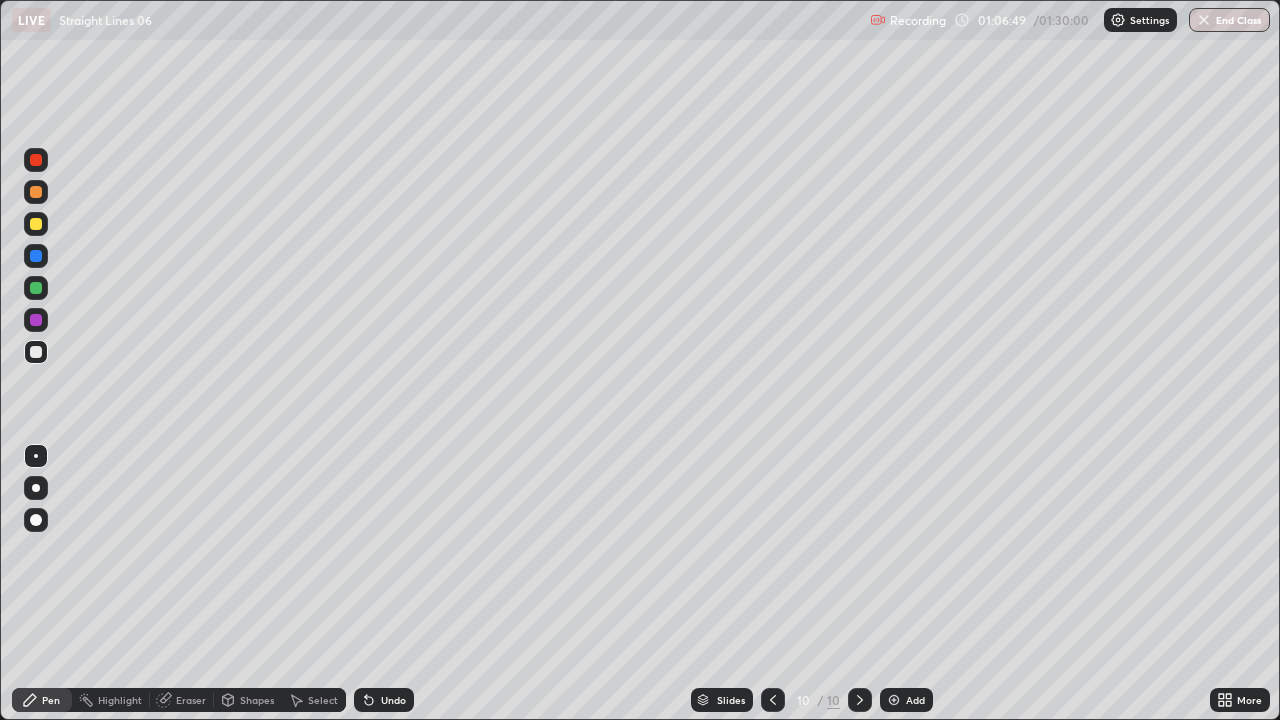 click at bounding box center [36, 320] 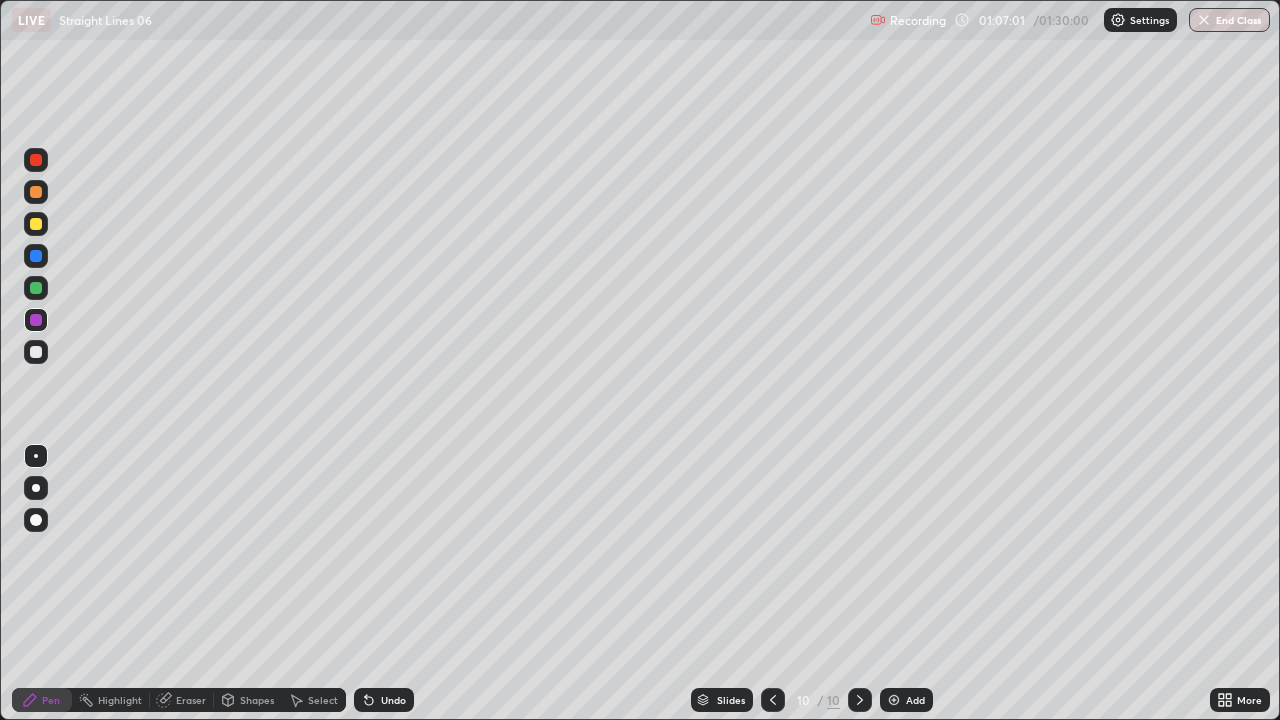 click at bounding box center (36, 352) 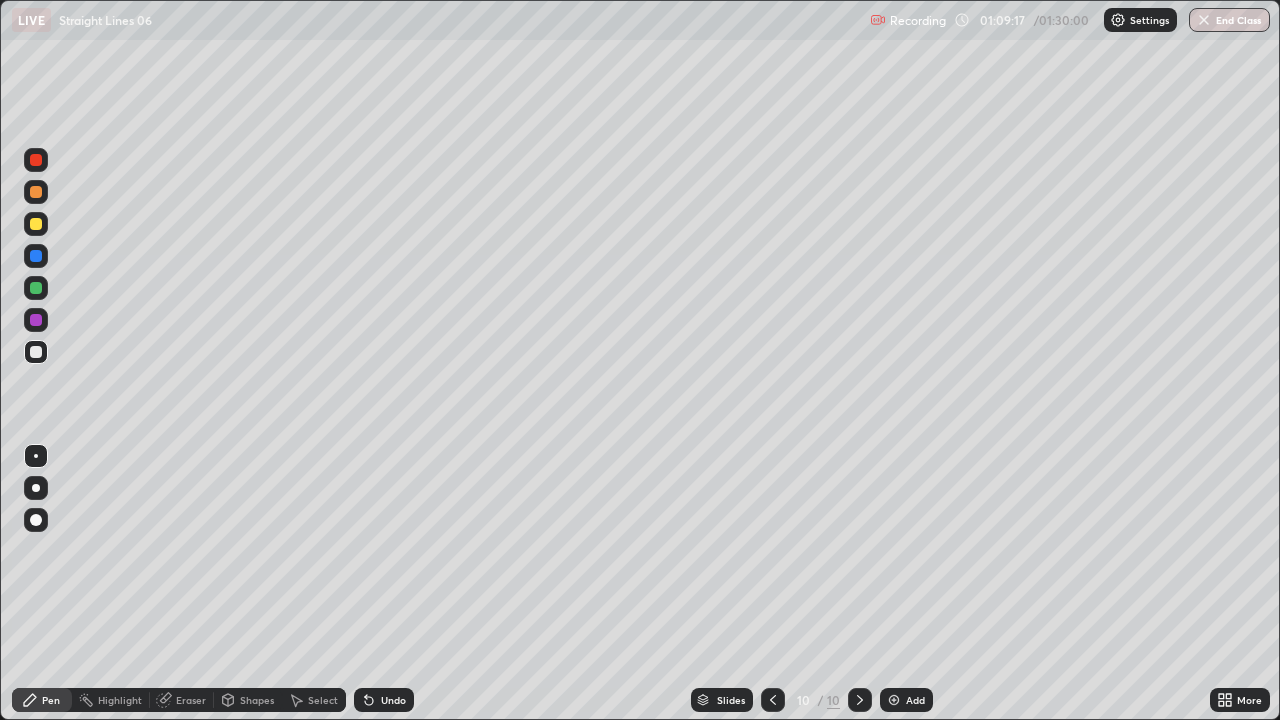 click on "Add" at bounding box center [915, 700] 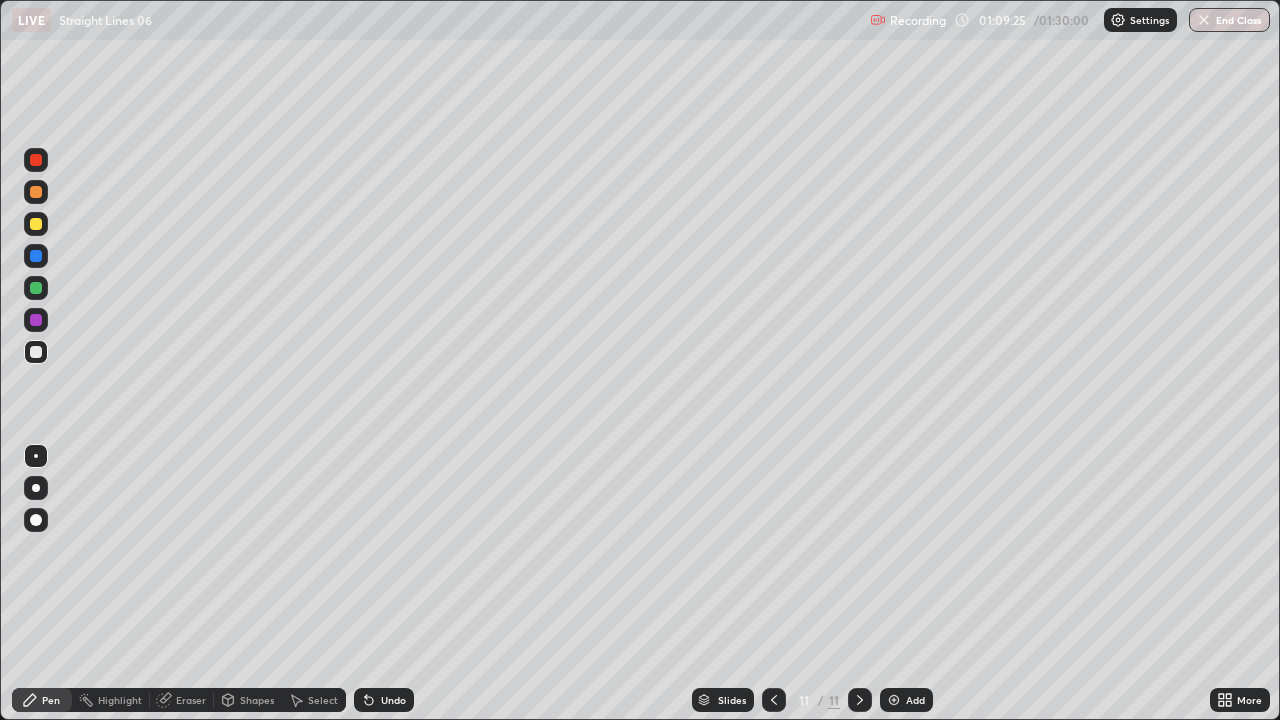click 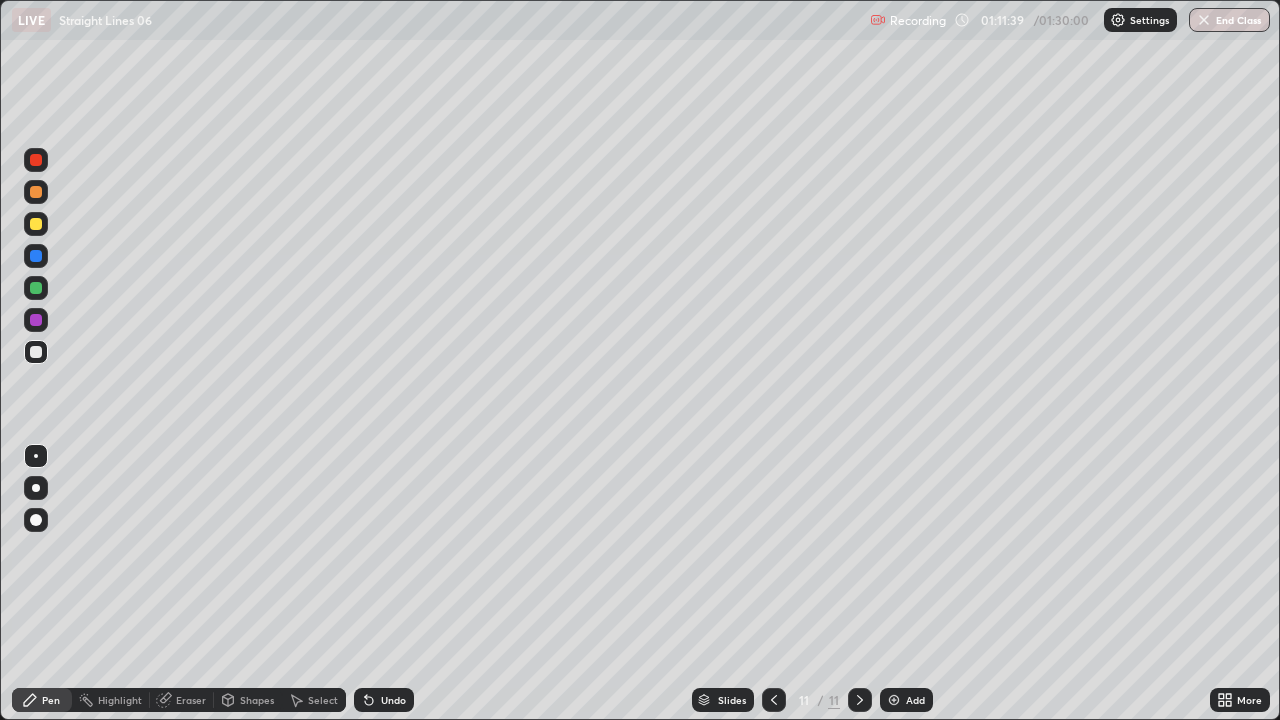 click at bounding box center (894, 700) 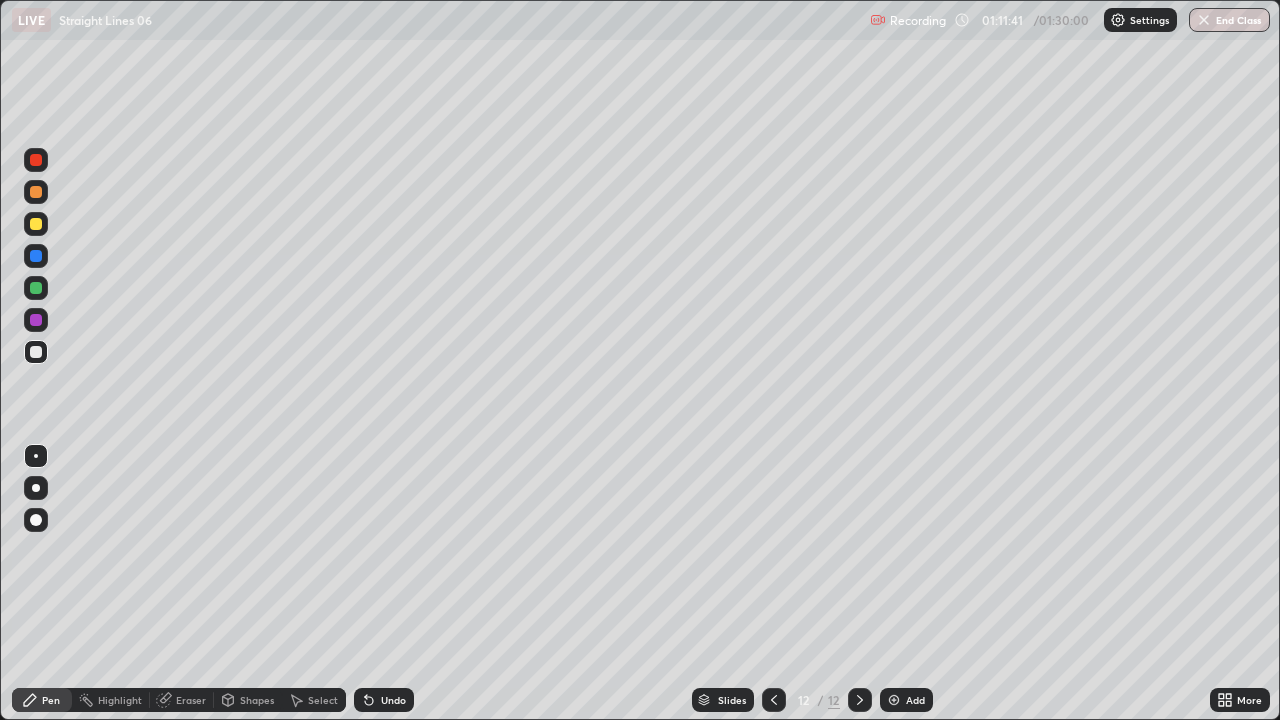 click at bounding box center [36, 224] 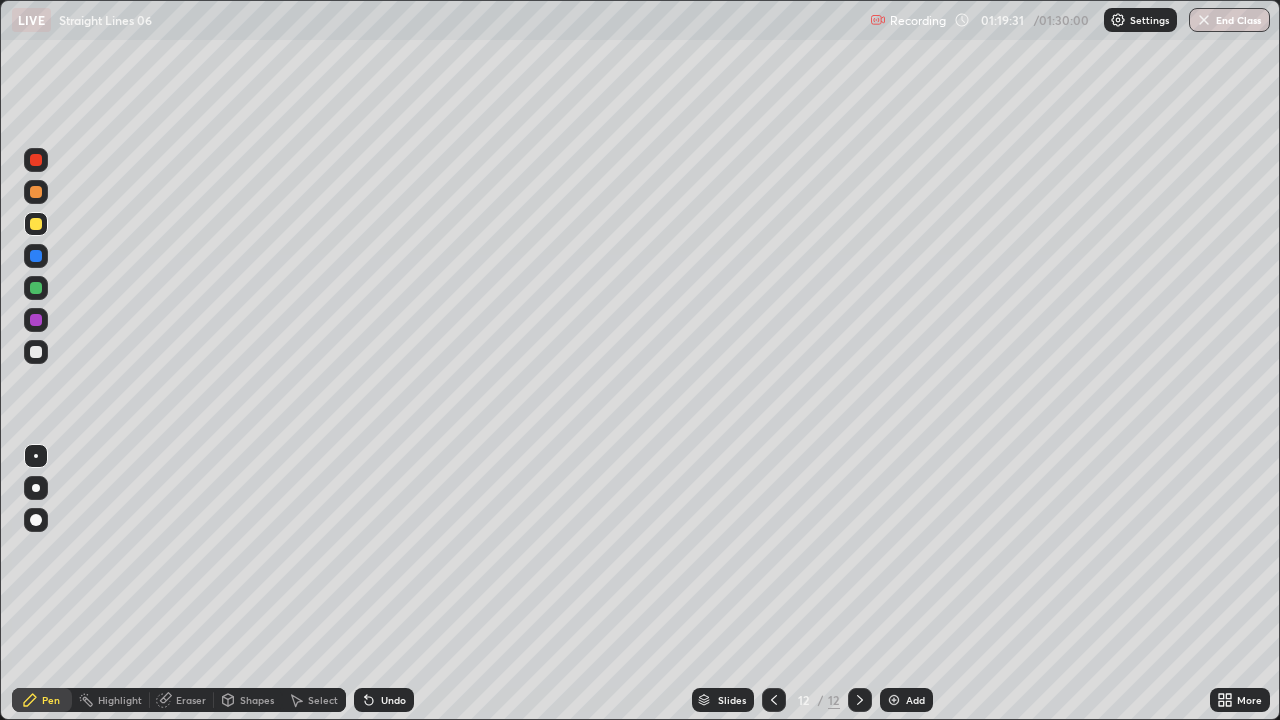 click at bounding box center [774, 700] 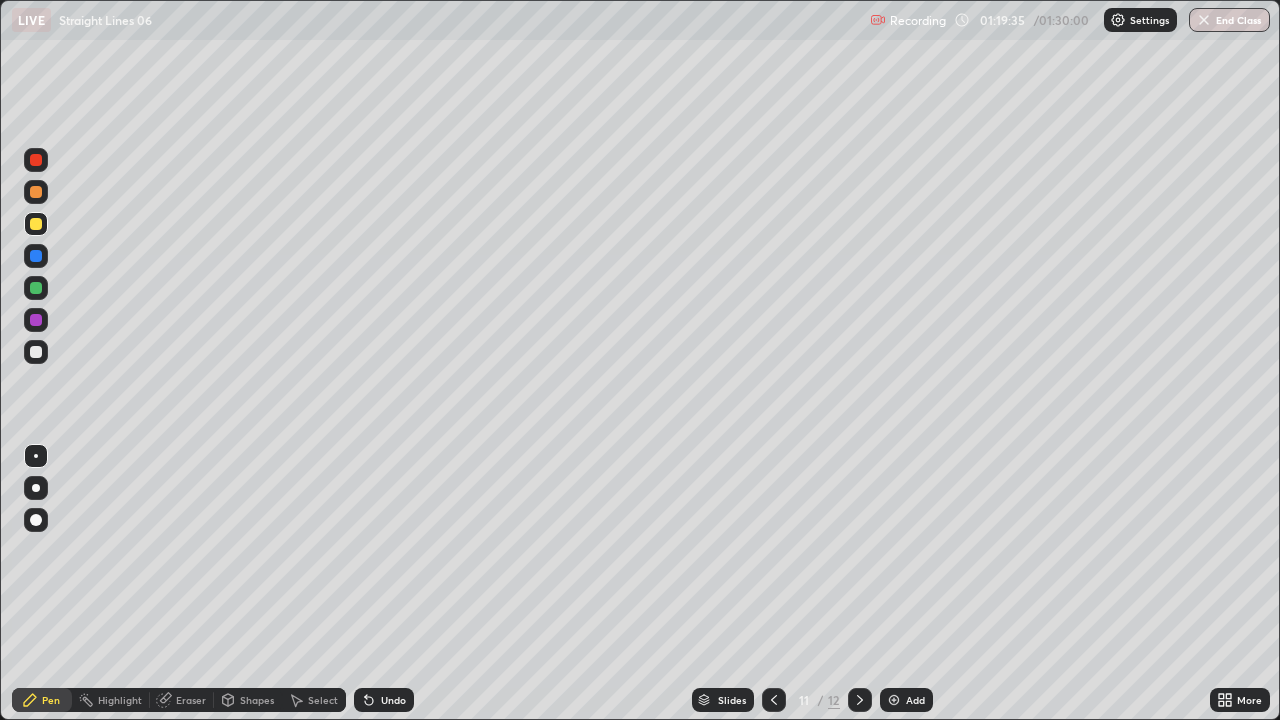 click on "Undo" at bounding box center [393, 700] 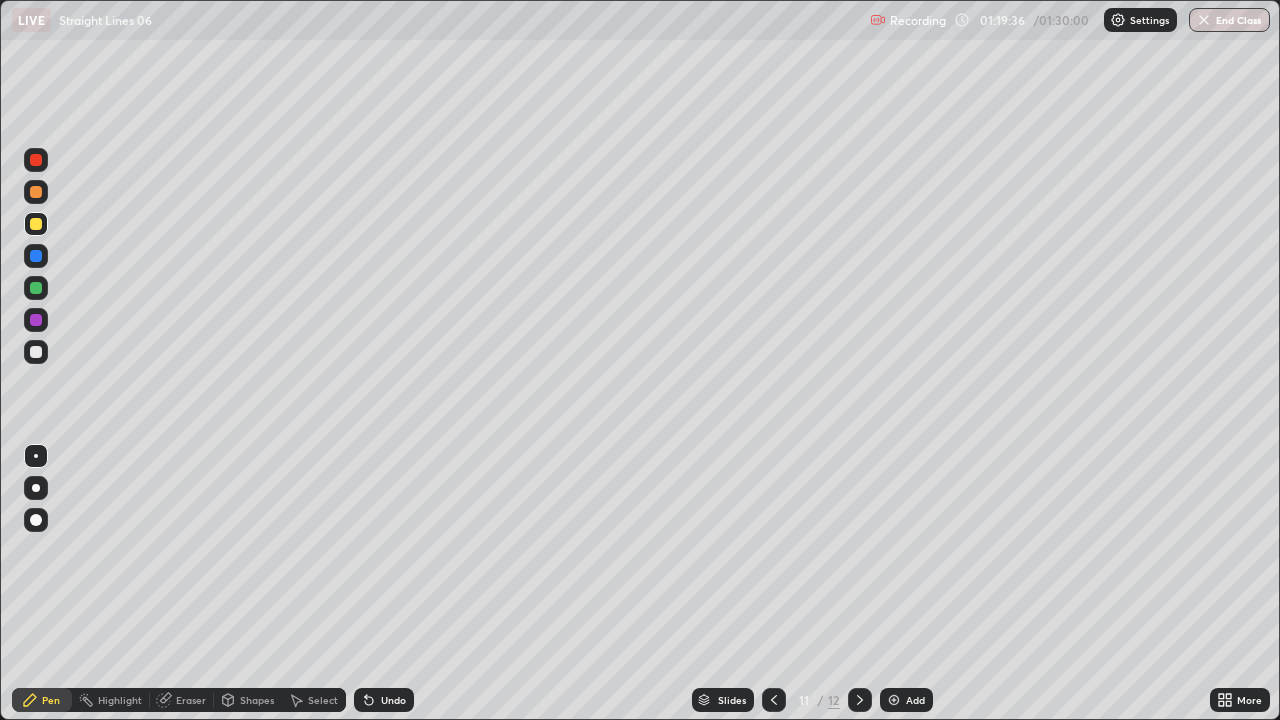 click 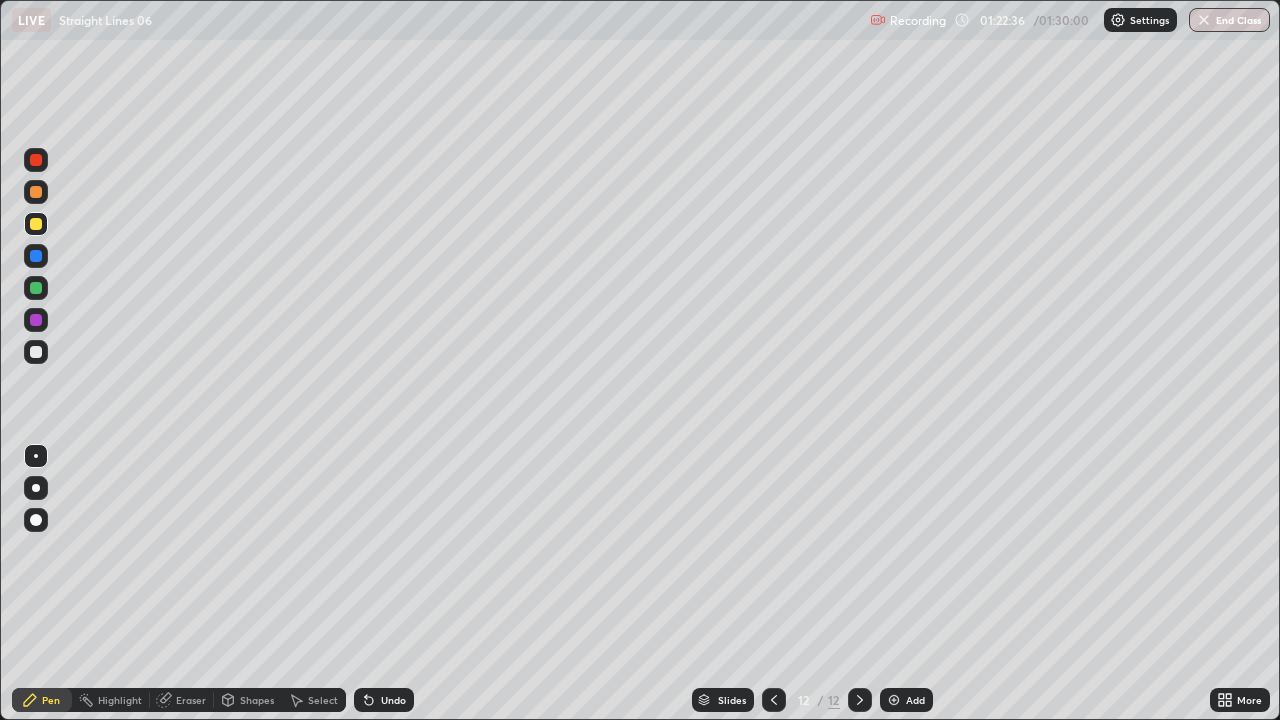click on "Add" at bounding box center (915, 700) 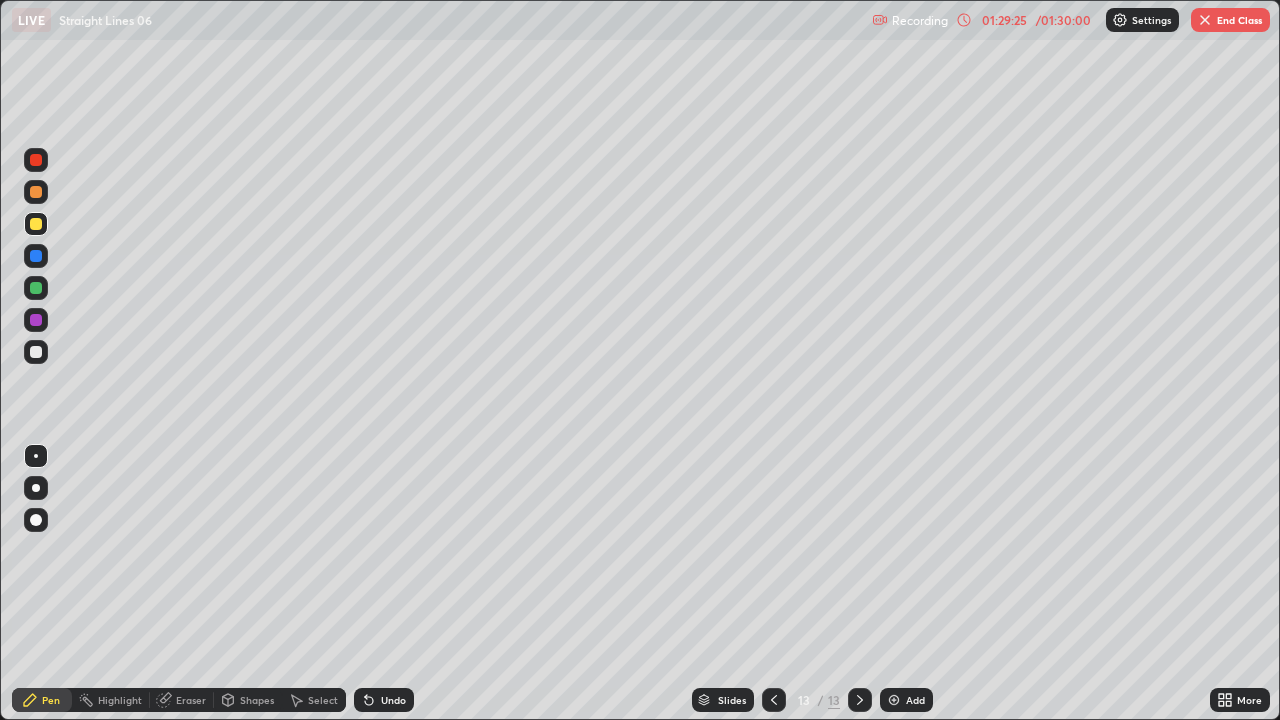 click on "Undo" at bounding box center (384, 700) 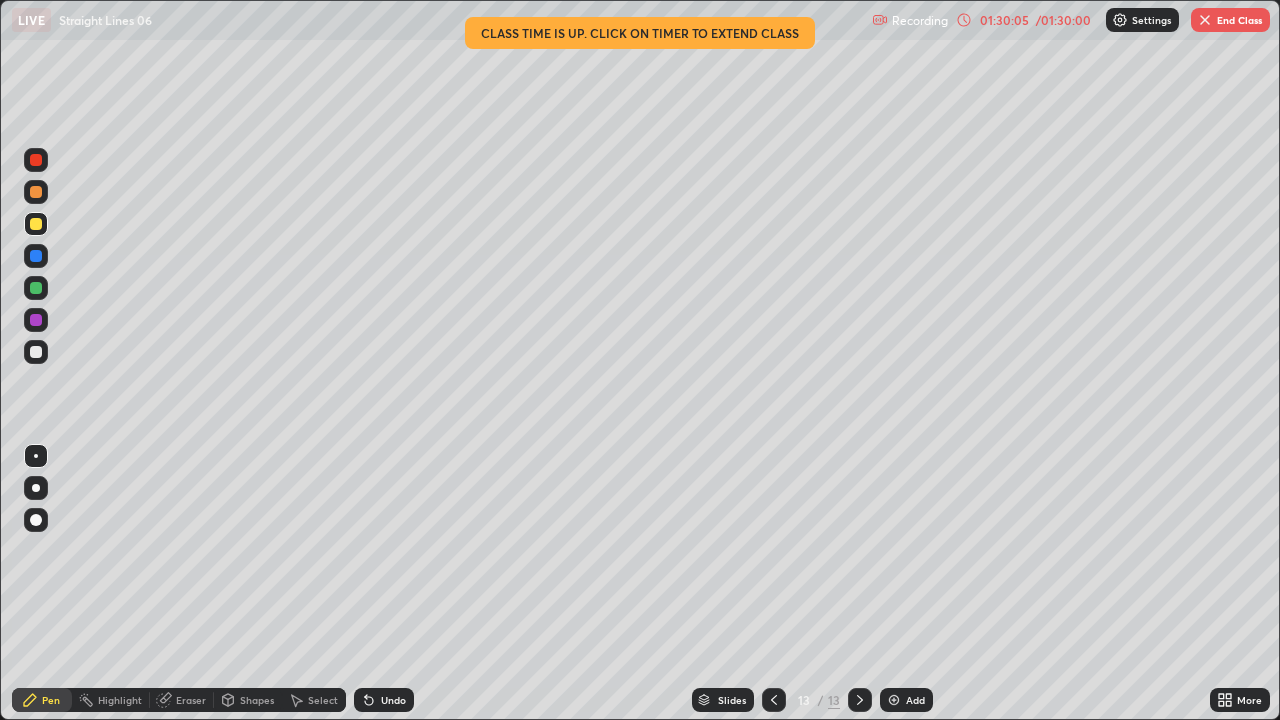 click on "Undo" at bounding box center (393, 700) 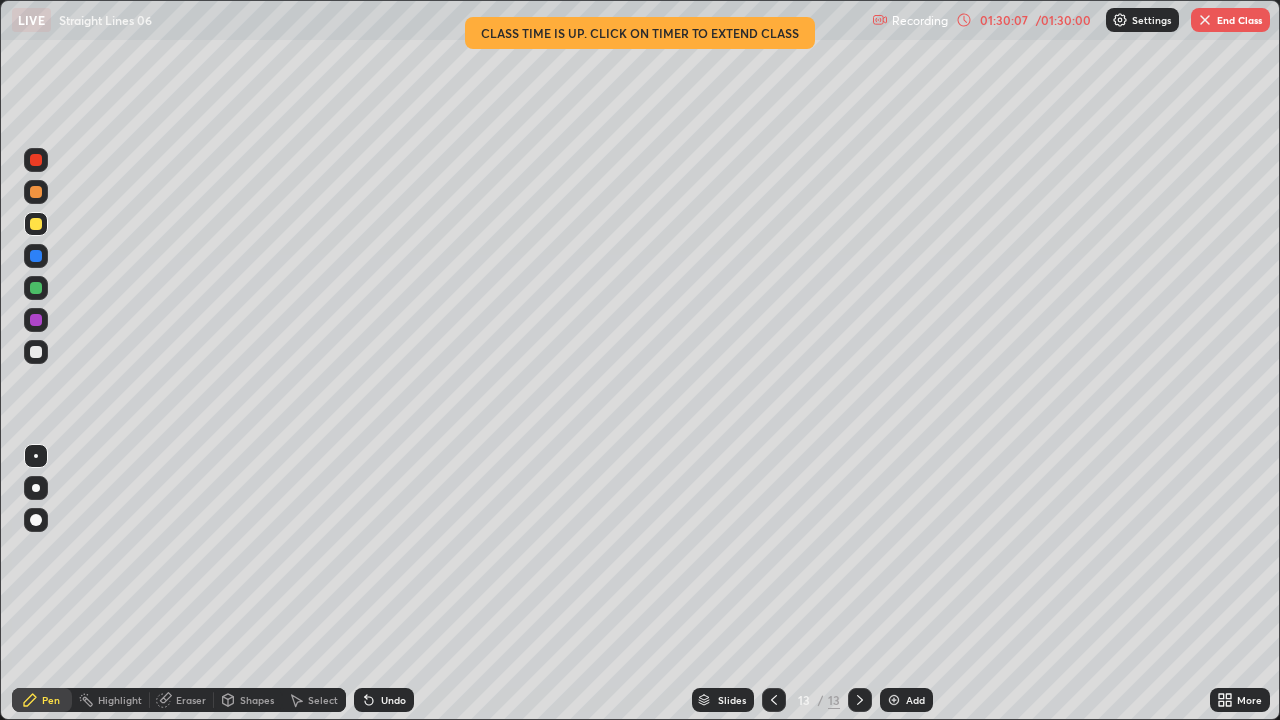 click on "Add" at bounding box center (915, 700) 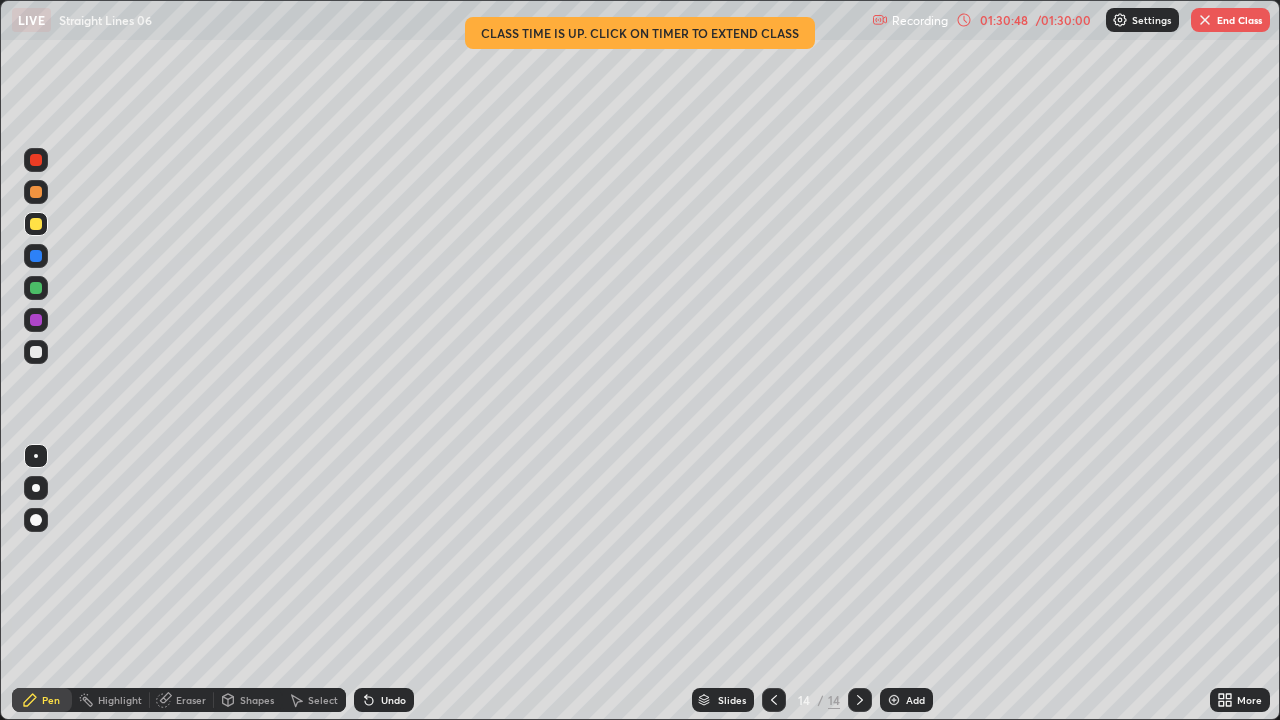 click 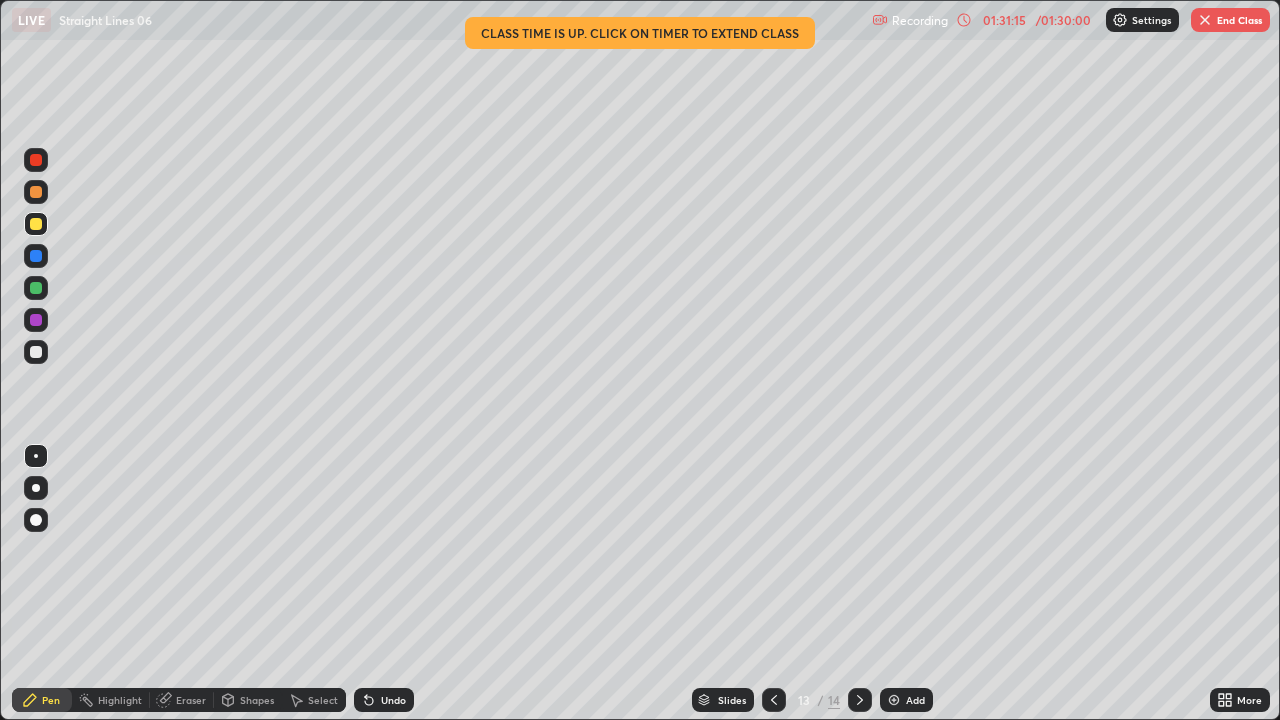click on "End Class" at bounding box center (1230, 20) 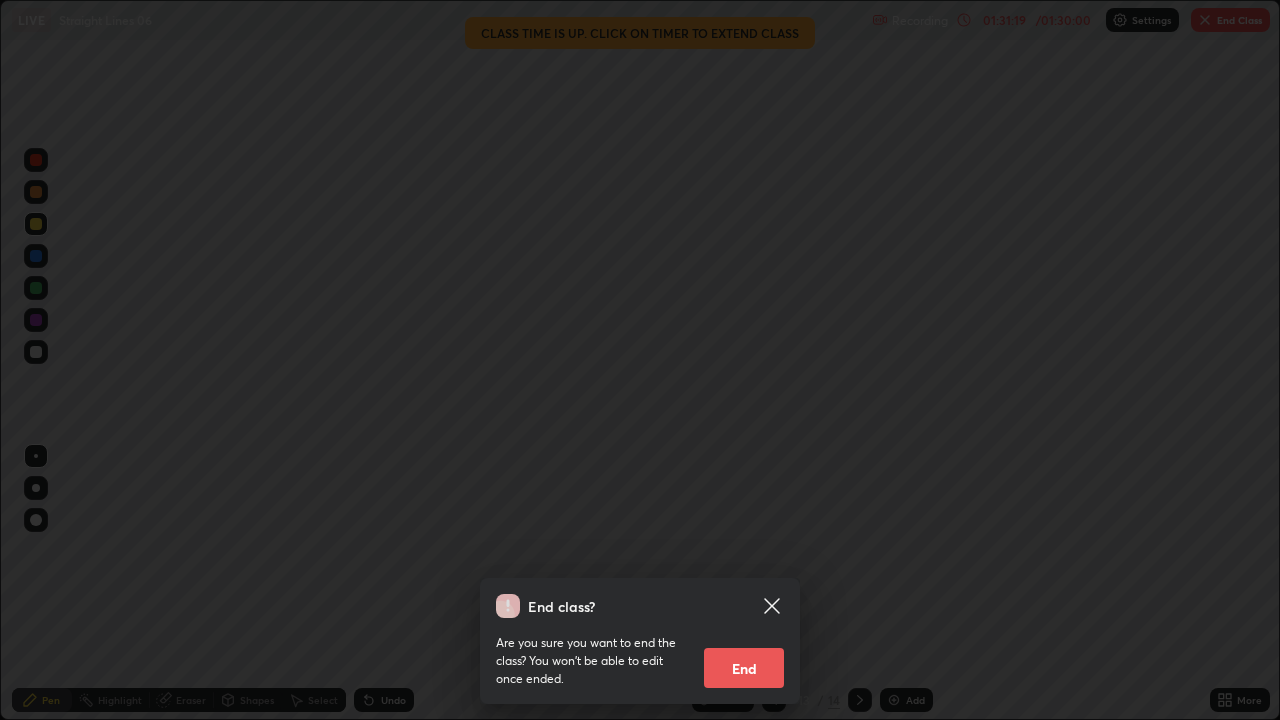 click 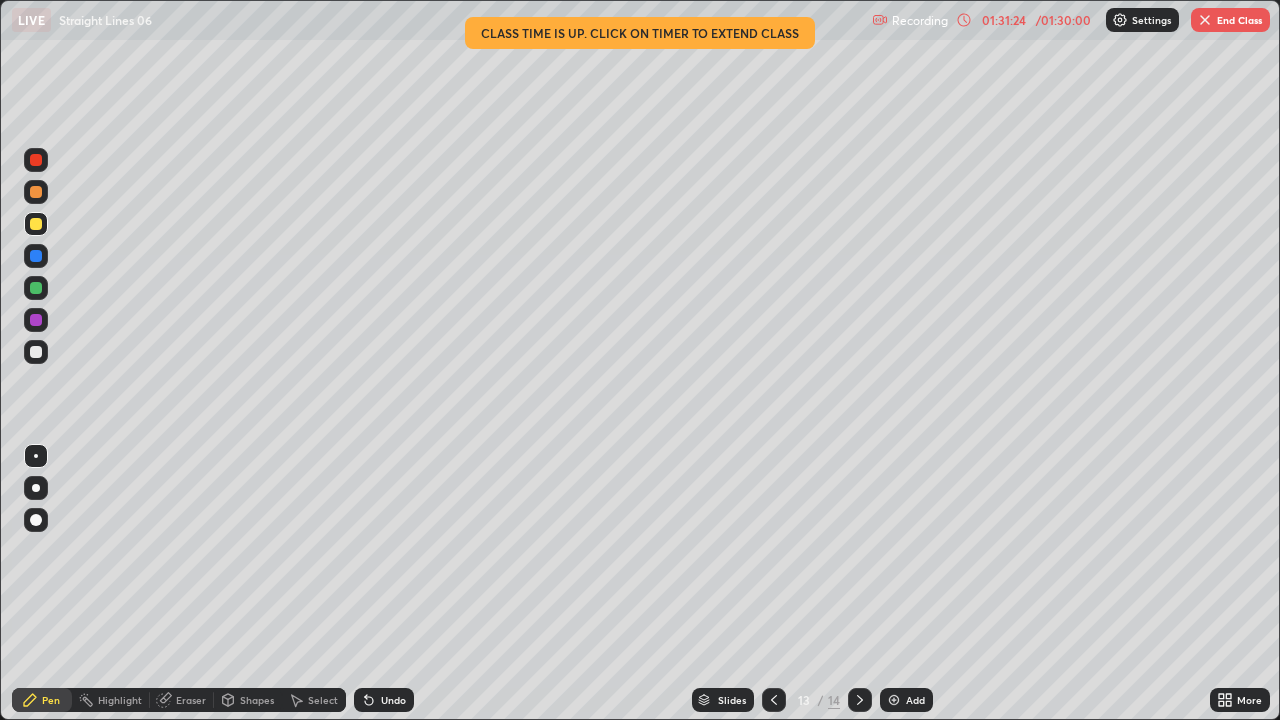 click 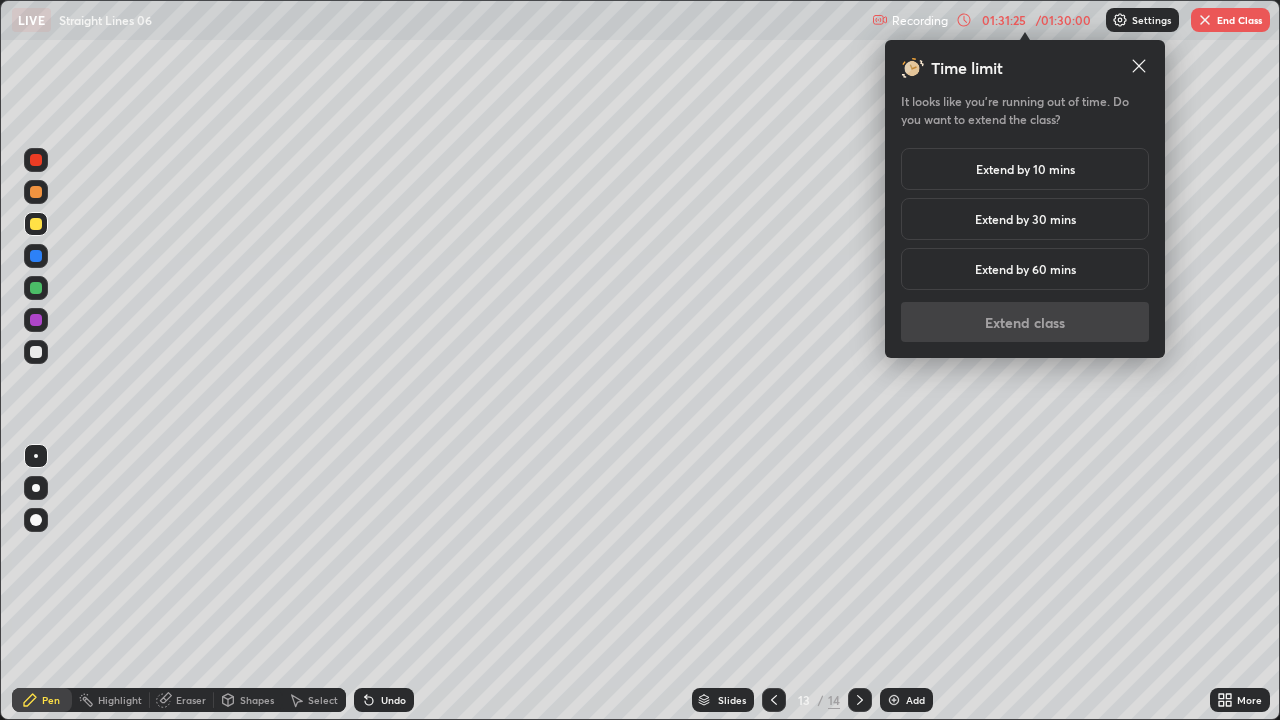 click on "Extend by 10 mins" at bounding box center [1025, 169] 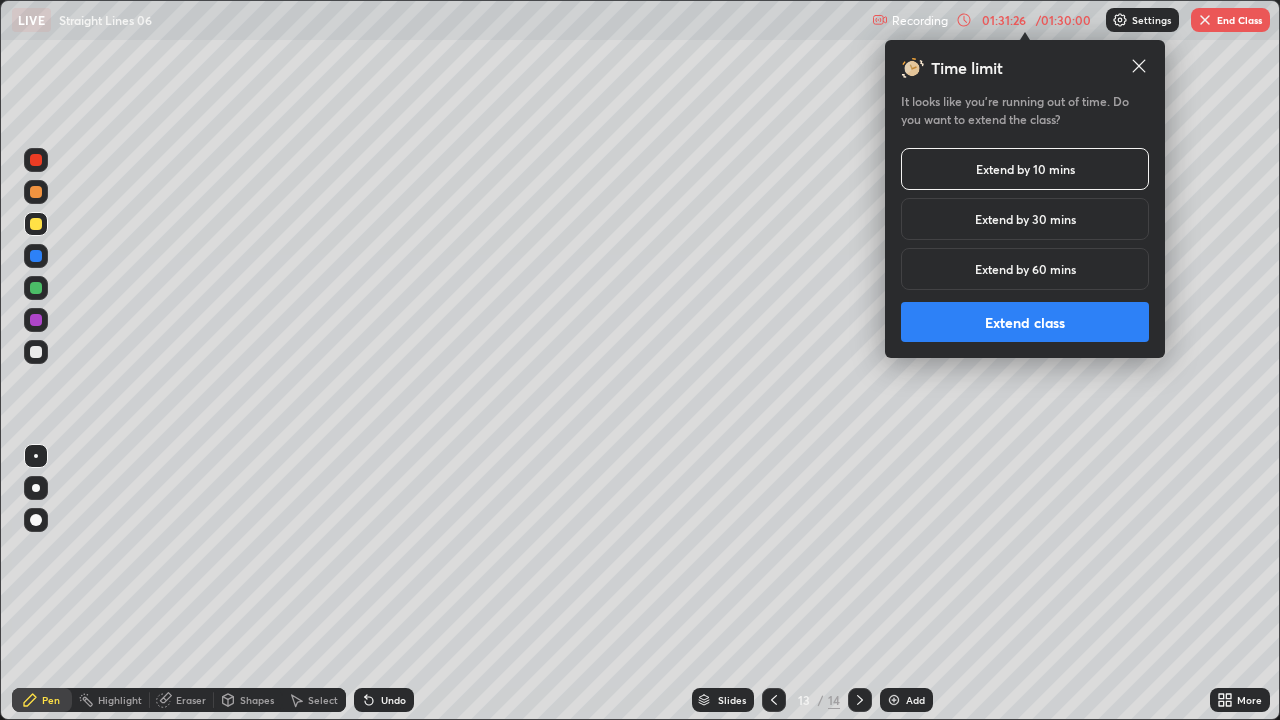 click on "Extend class" at bounding box center (1025, 322) 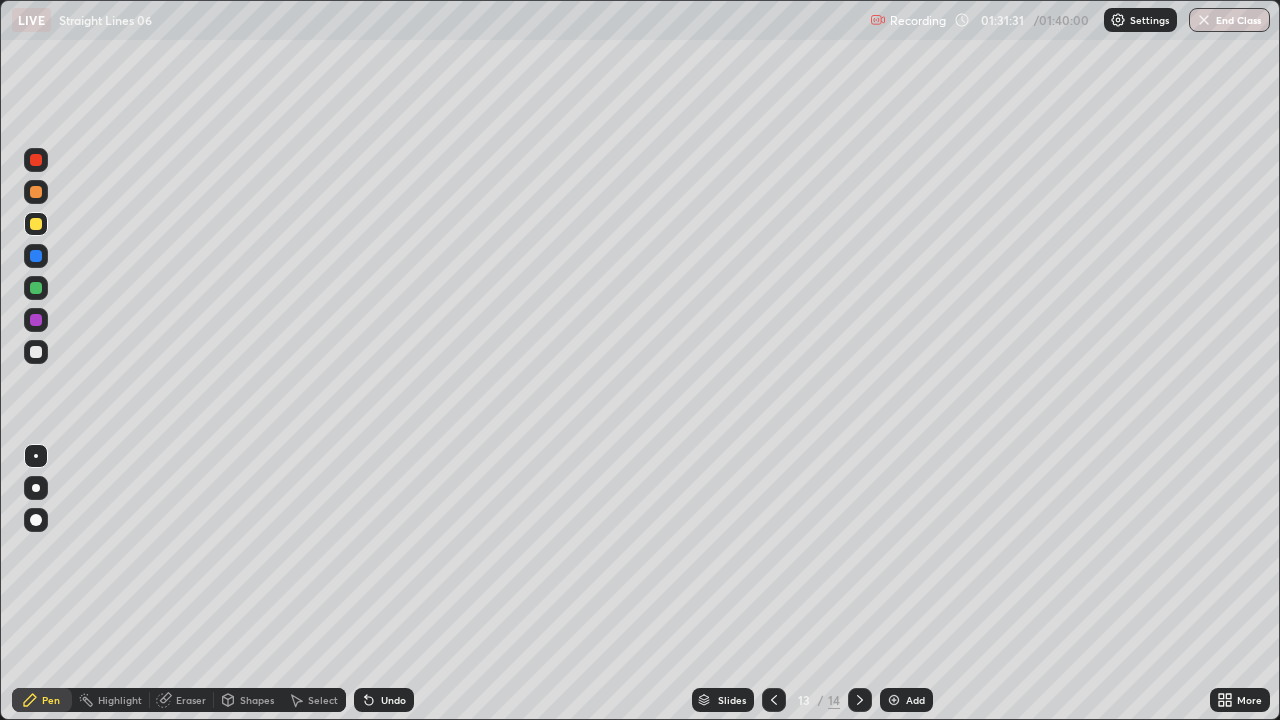 click on "End Class" at bounding box center [1229, 20] 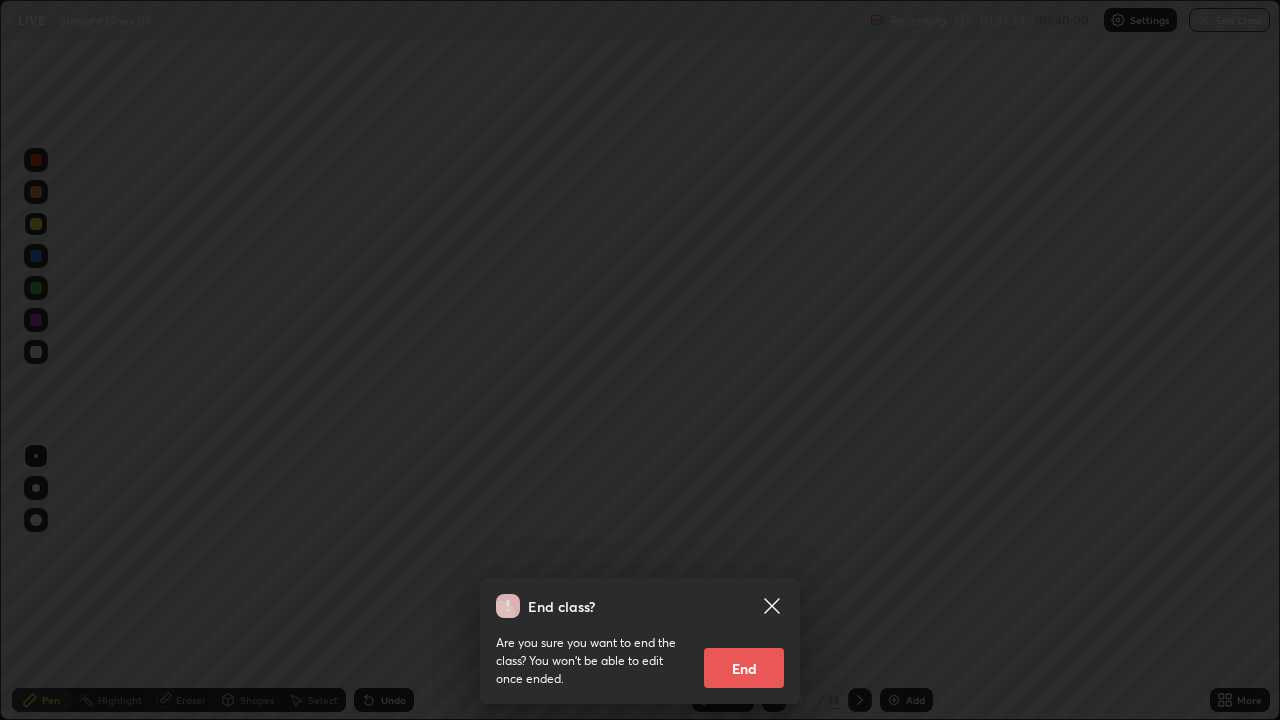 click on "End" at bounding box center (744, 668) 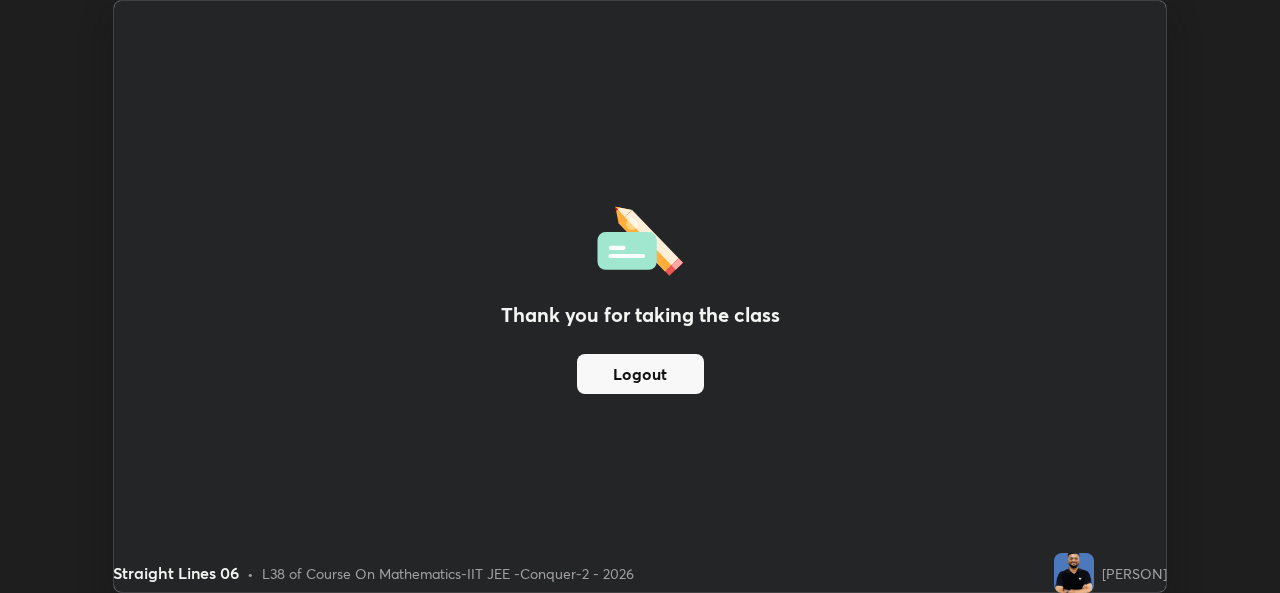 scroll, scrollTop: 593, scrollLeft: 1280, axis: both 